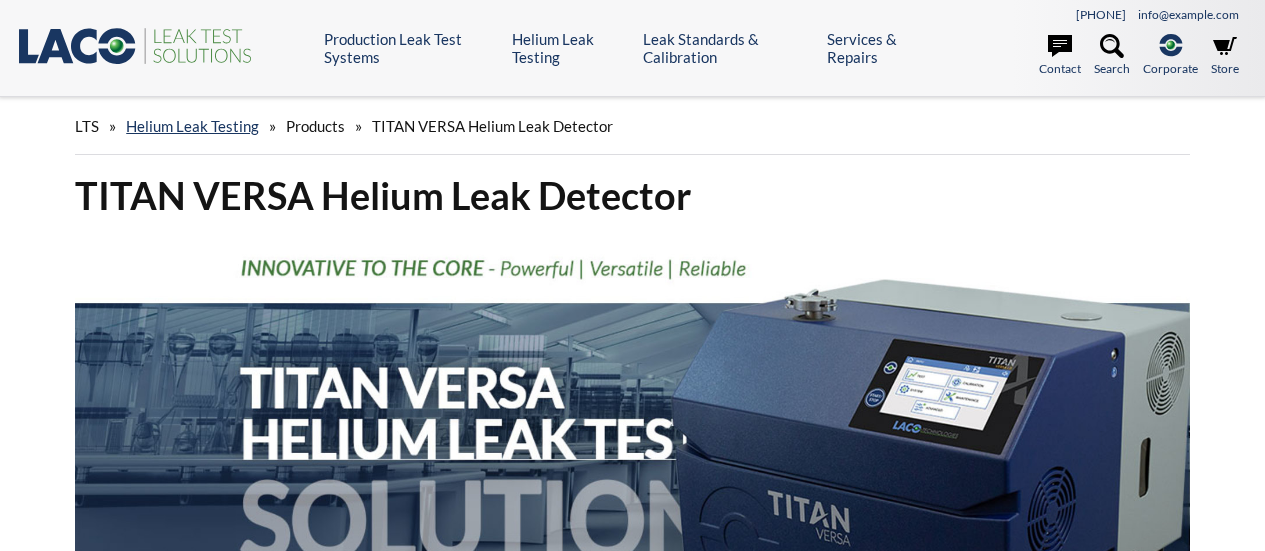 scroll, scrollTop: 0, scrollLeft: 0, axis: both 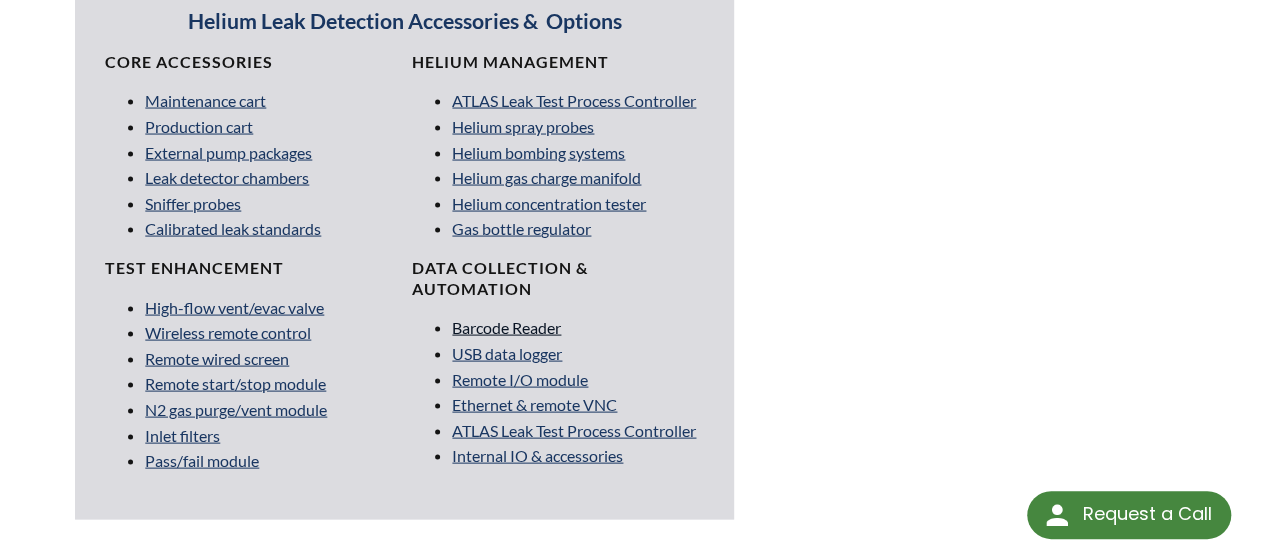 click on "Barcode Reader" at bounding box center (506, 327) 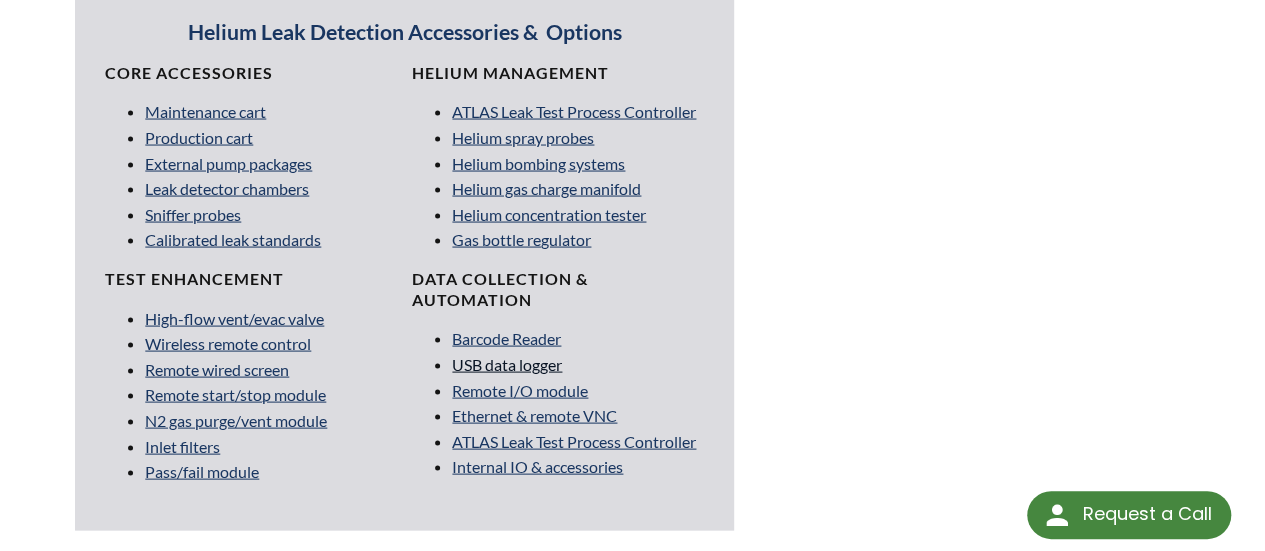 click on "USB data logger" at bounding box center [507, 363] 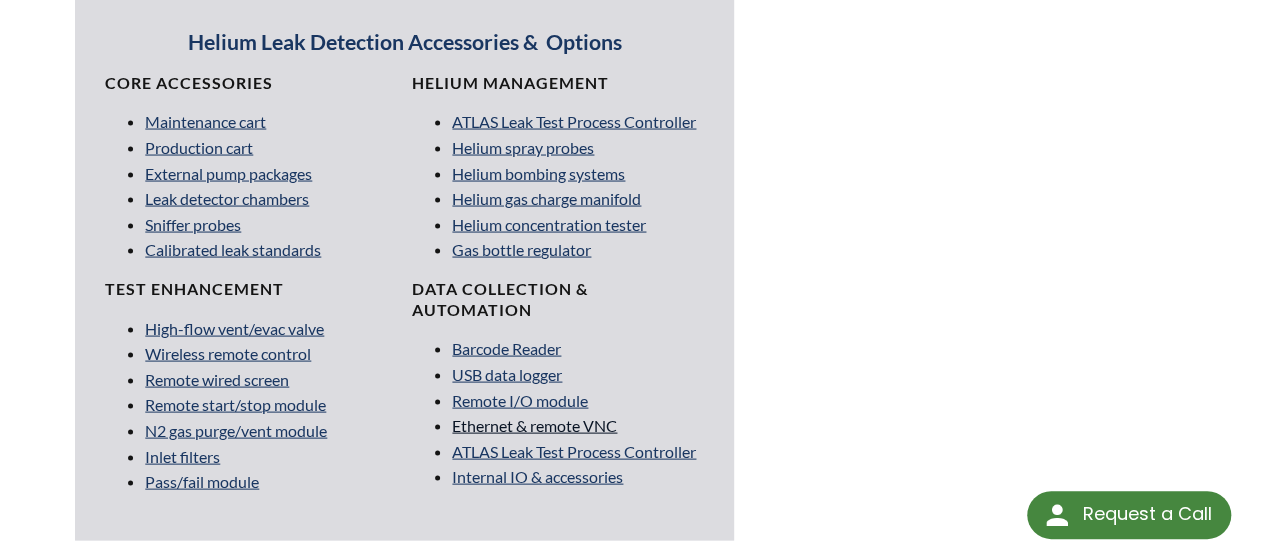 click on "Ethernet & remote VNC" at bounding box center (534, 424) 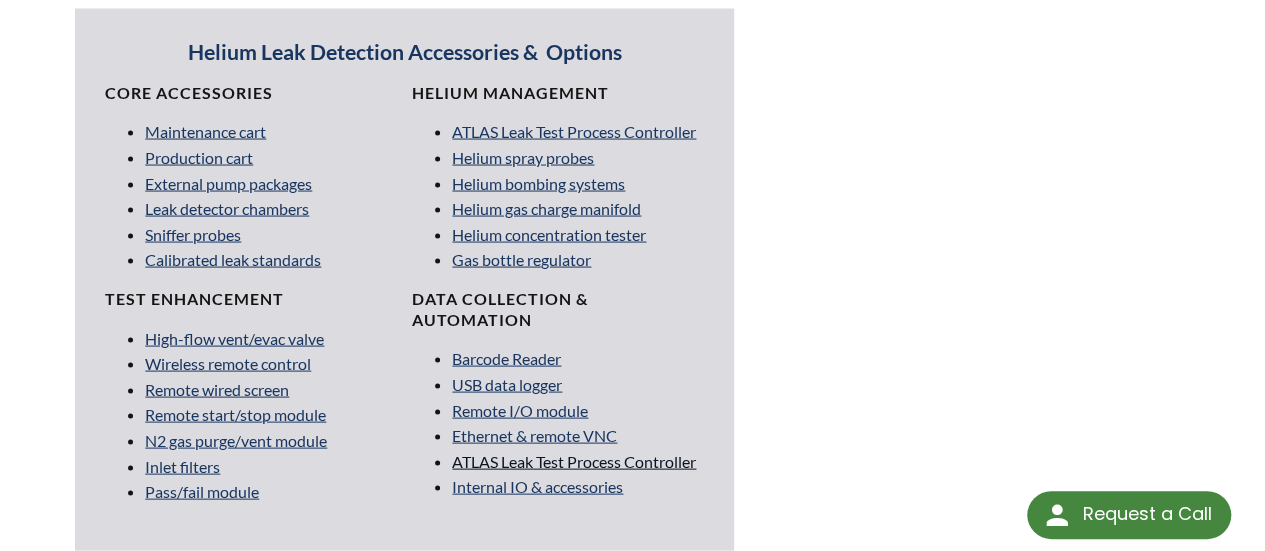 click on "ATLAS Leak Test Process Controller" at bounding box center [574, 130] 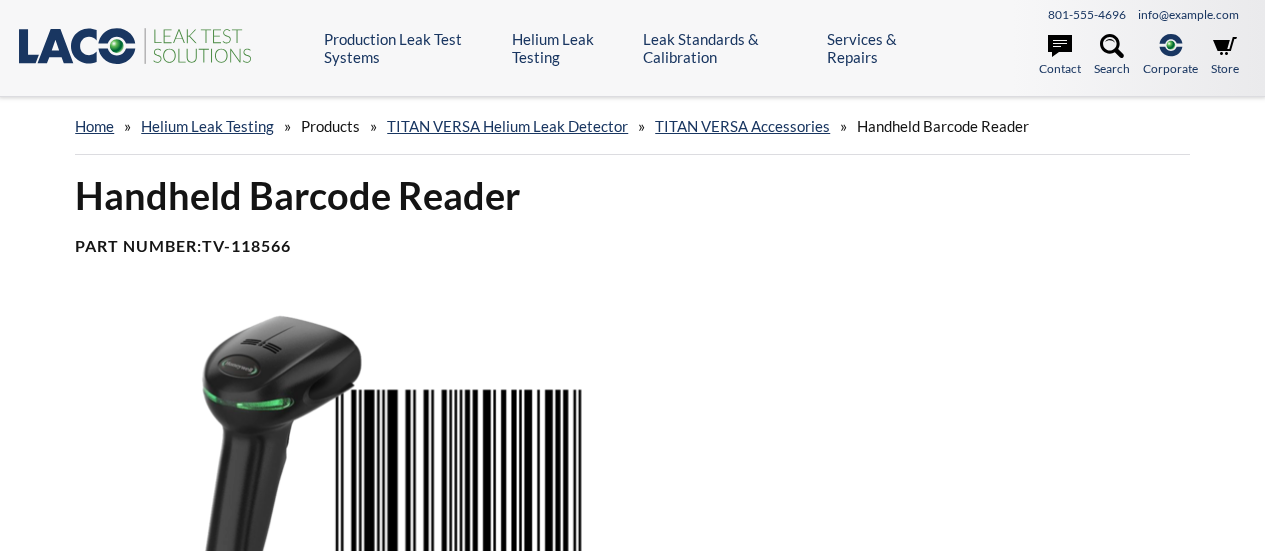 scroll, scrollTop: 0, scrollLeft: 0, axis: both 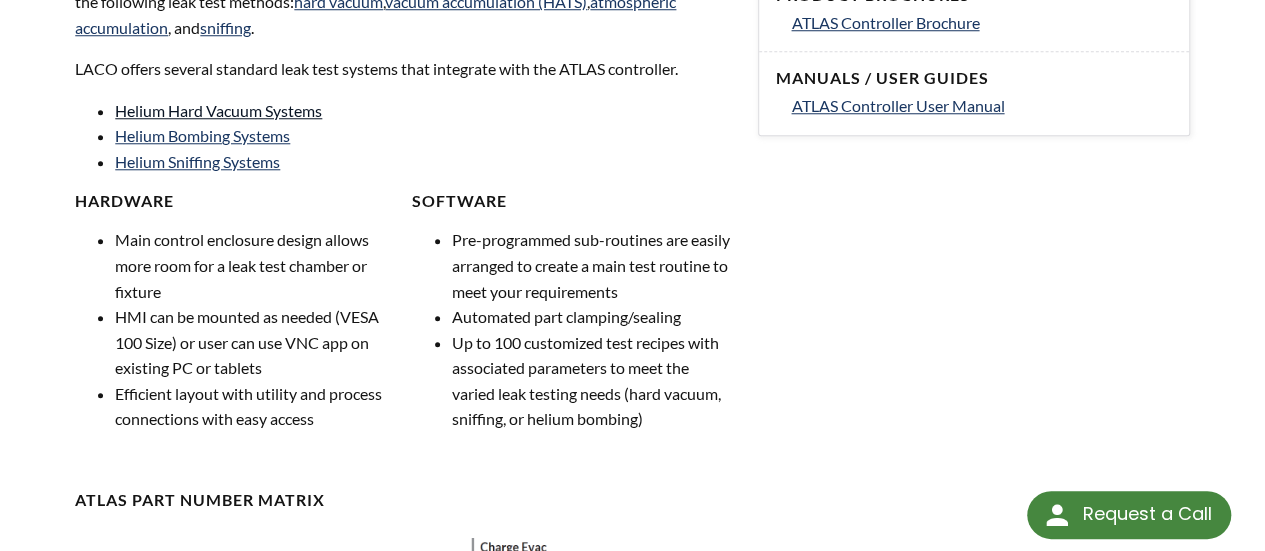click on "Helium Hard Vacuum Systems" at bounding box center (218, 110) 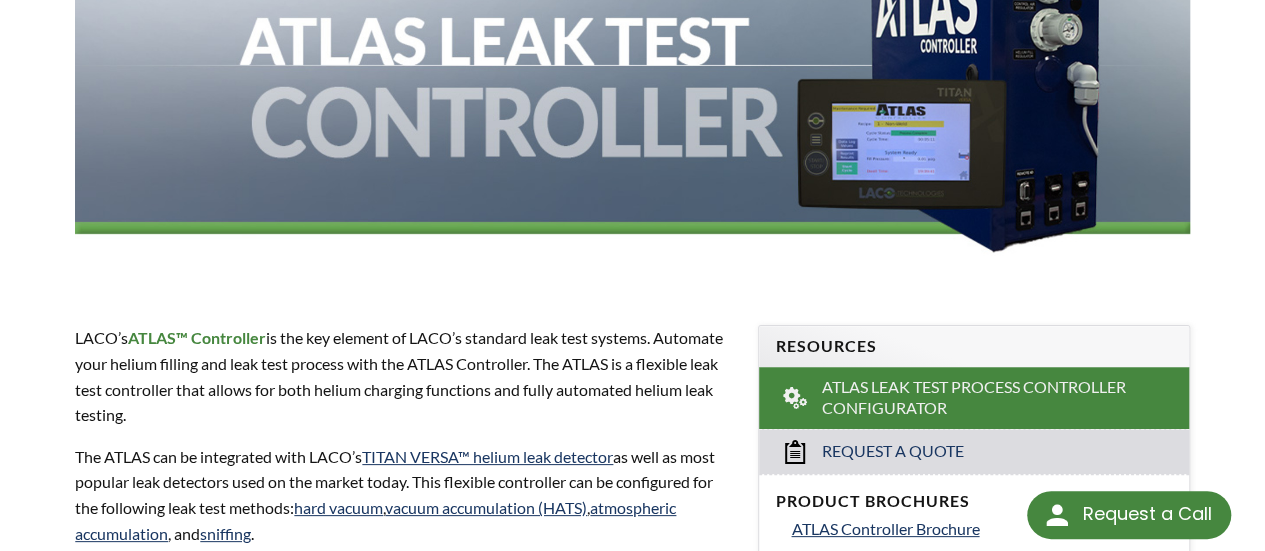 scroll, scrollTop: 0, scrollLeft: 0, axis: both 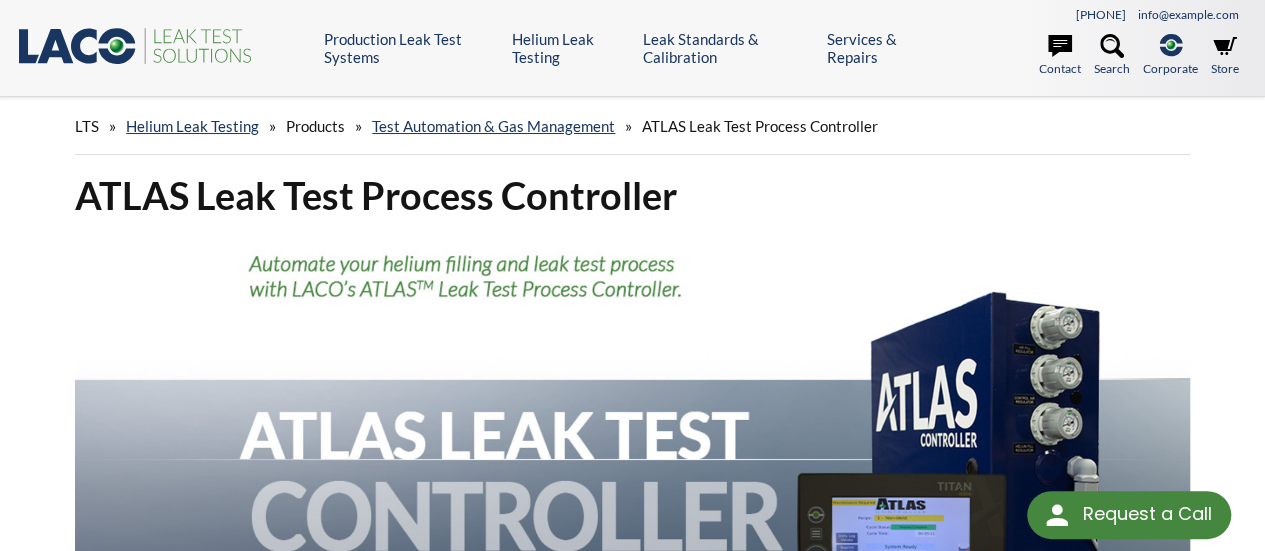 click on ".st0{fill:#193661;}
.st1{fill:url(#SVGID_1_);}
.st2{fill:#46883F;}
.st3{fill:none;stroke:#5A595A;stroke-width:2;}" at bounding box center [136, 45] 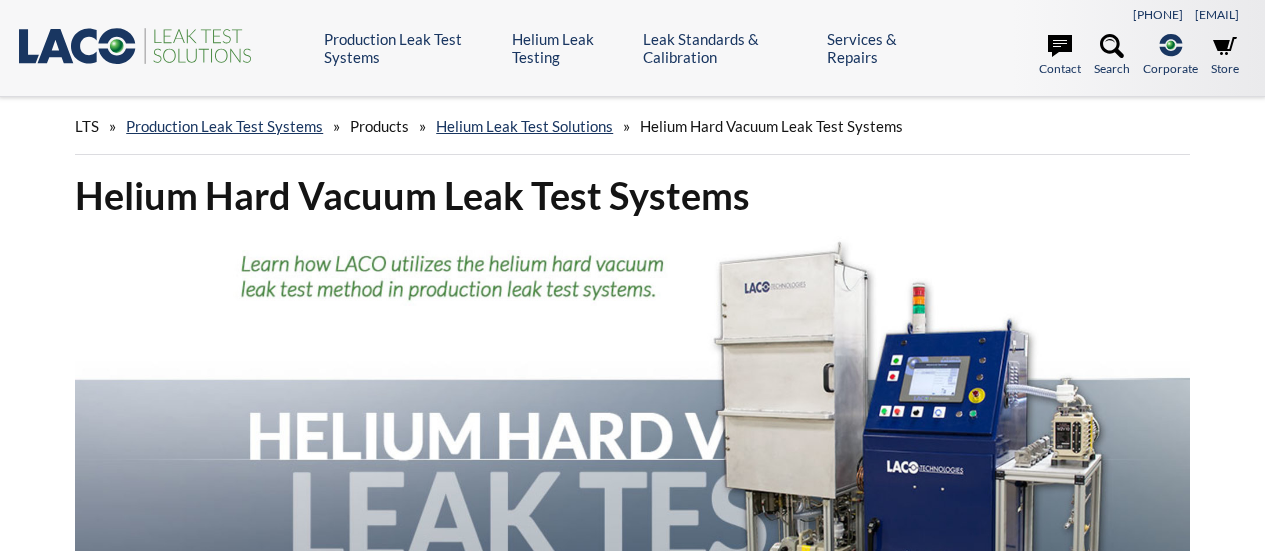 scroll, scrollTop: 0, scrollLeft: 0, axis: both 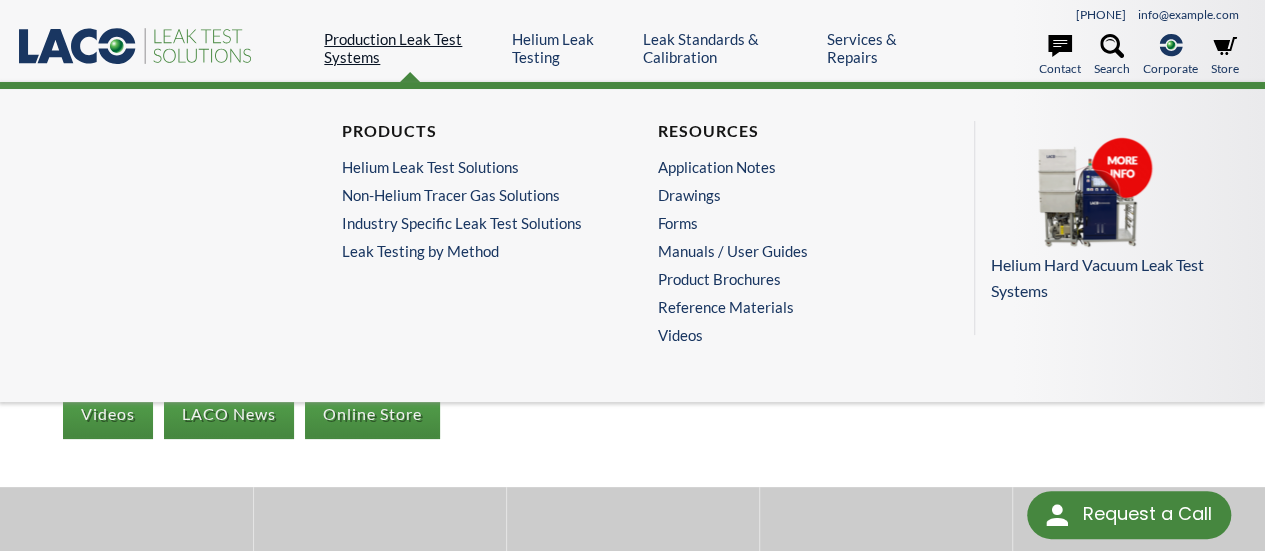 click on "Production Leak Test Systems" at bounding box center [410, 48] 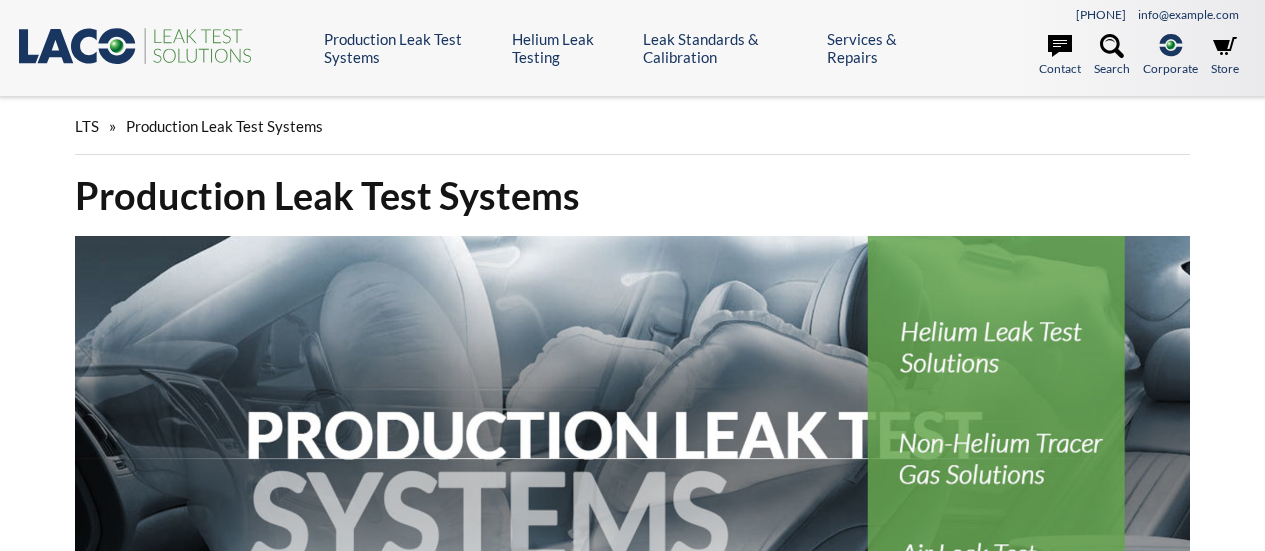 scroll, scrollTop: 0, scrollLeft: 0, axis: both 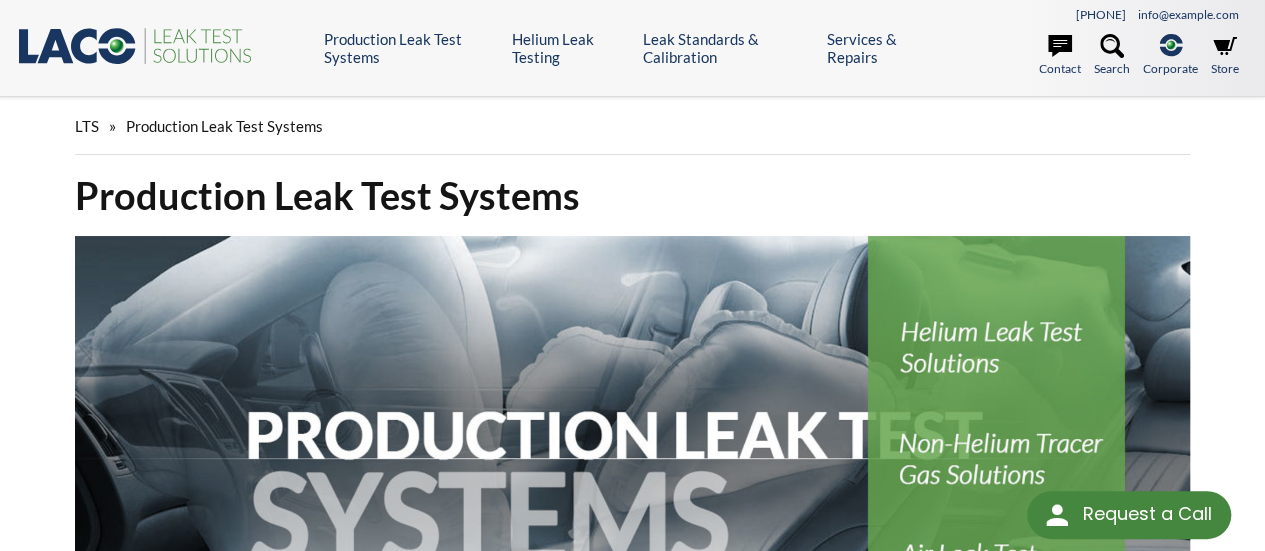 click on ".st0{fill:#193661;}
.st1{fill:url(#SVGID_1_);}
.st2{fill:#46883F;}
.st3{fill:none;stroke:#5A595A;stroke-width:2;}" at bounding box center [136, 45] 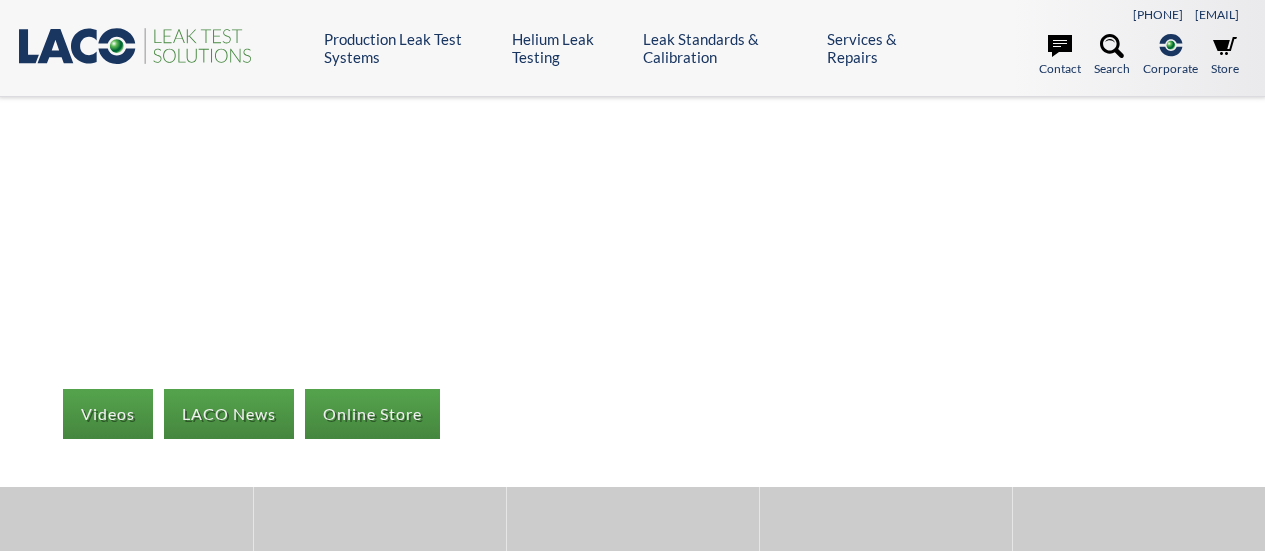 scroll, scrollTop: 0, scrollLeft: 0, axis: both 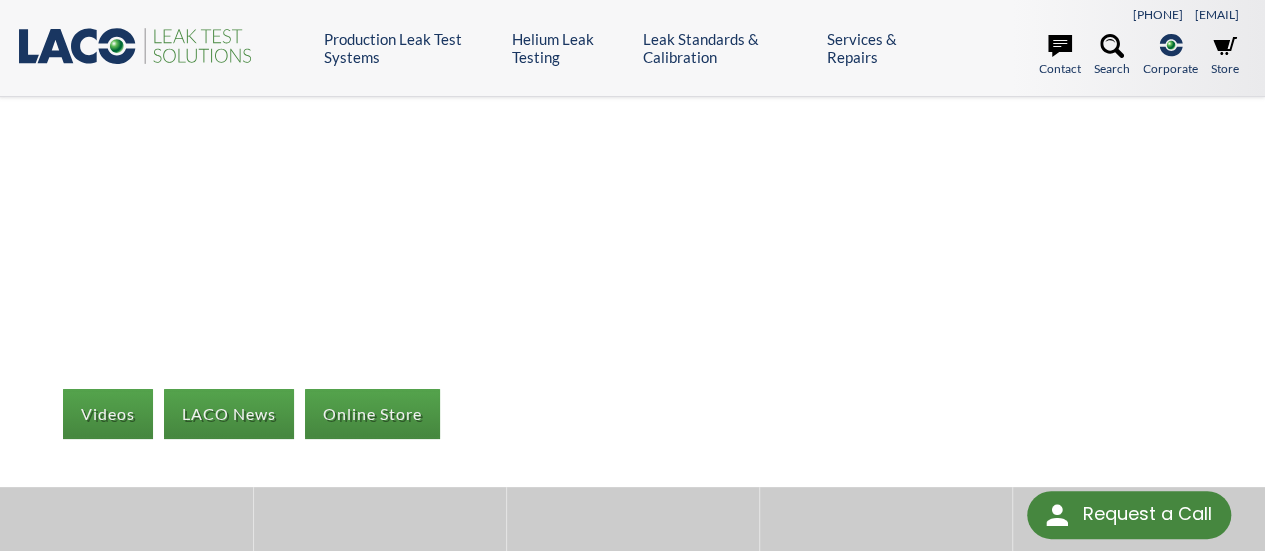 click at bounding box center (85, 46) 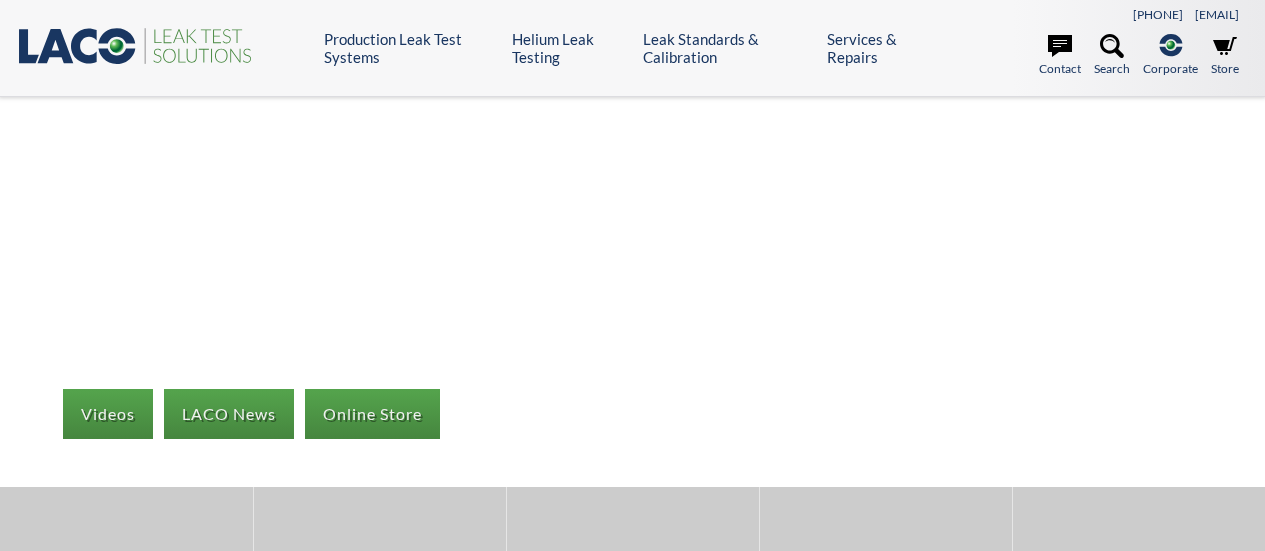 scroll, scrollTop: 0, scrollLeft: 0, axis: both 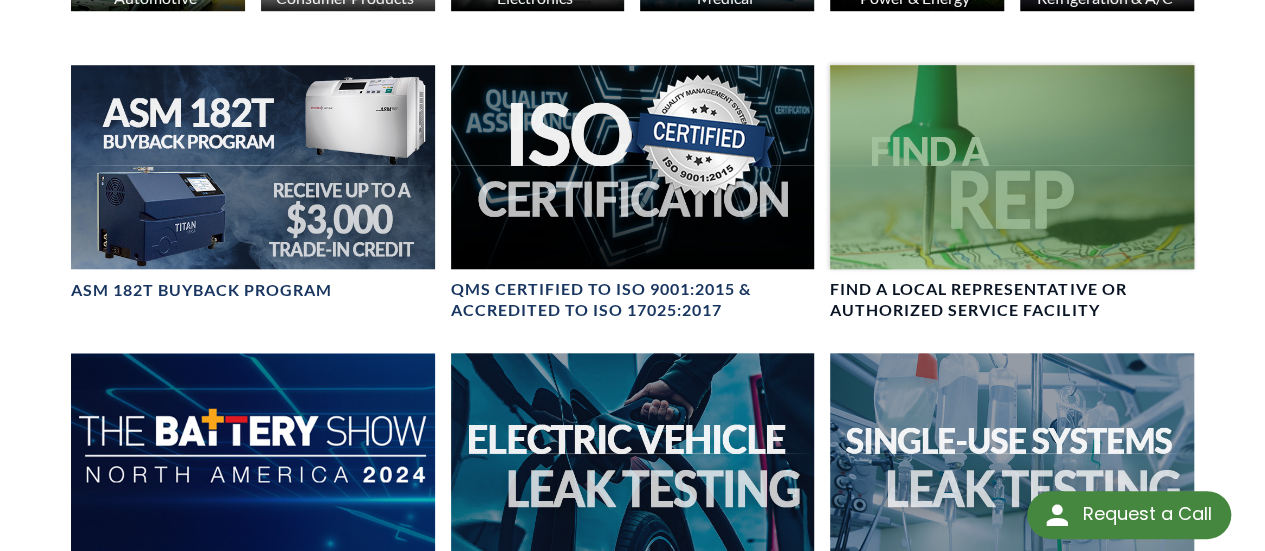 click at bounding box center (1011, 167) 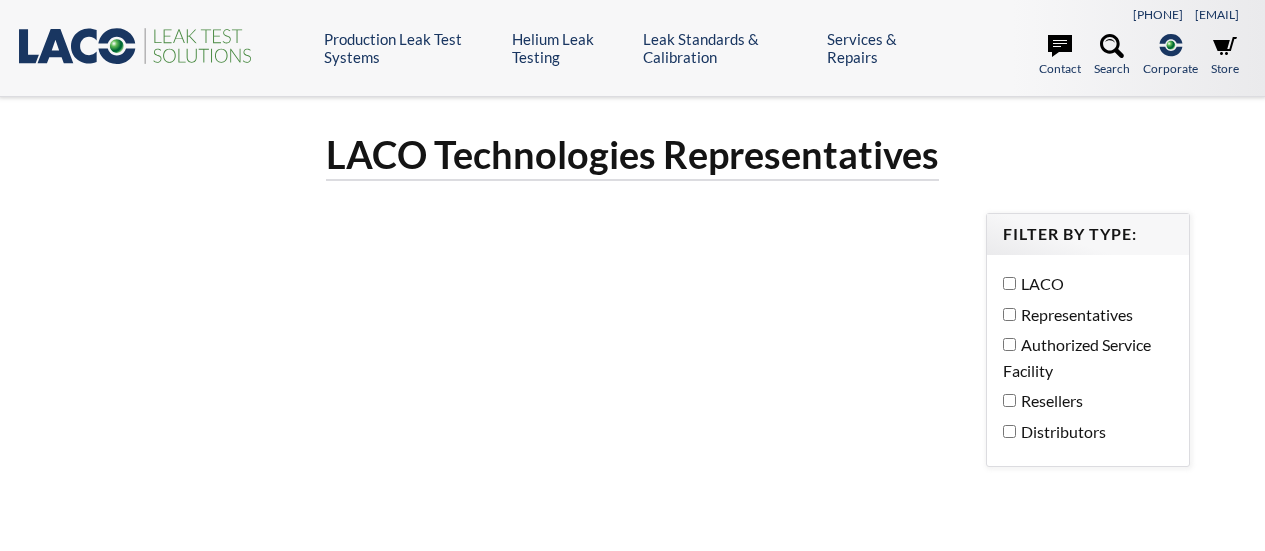 scroll, scrollTop: 0, scrollLeft: 0, axis: both 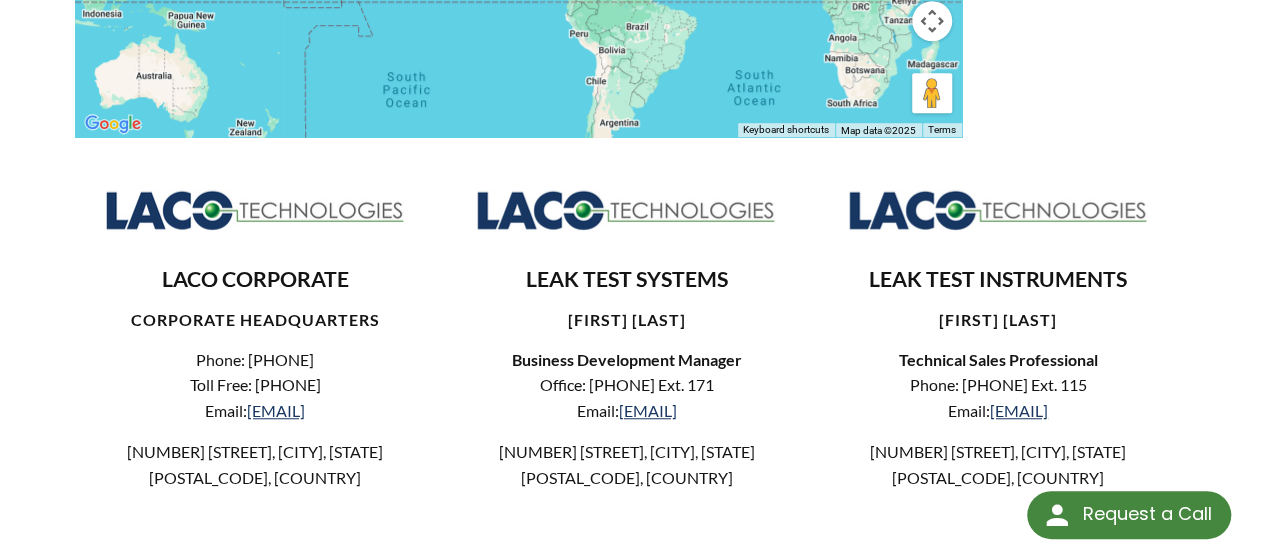 drag, startPoint x: 719, startPoint y: 316, endPoint x: 513, endPoint y: 329, distance: 206.40979 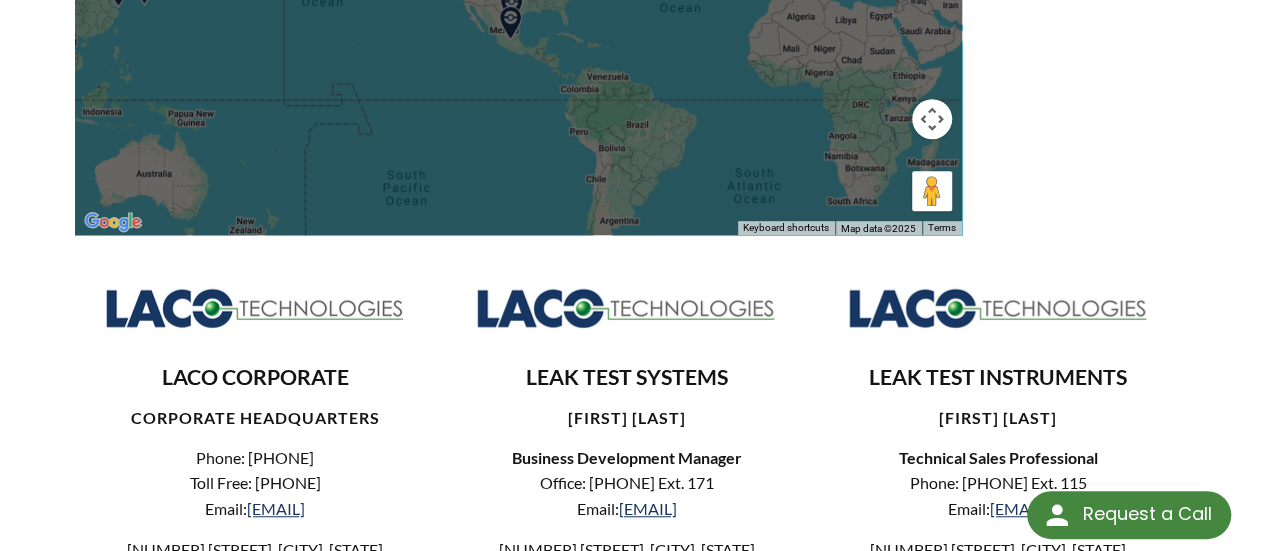 scroll, scrollTop: 600, scrollLeft: 0, axis: vertical 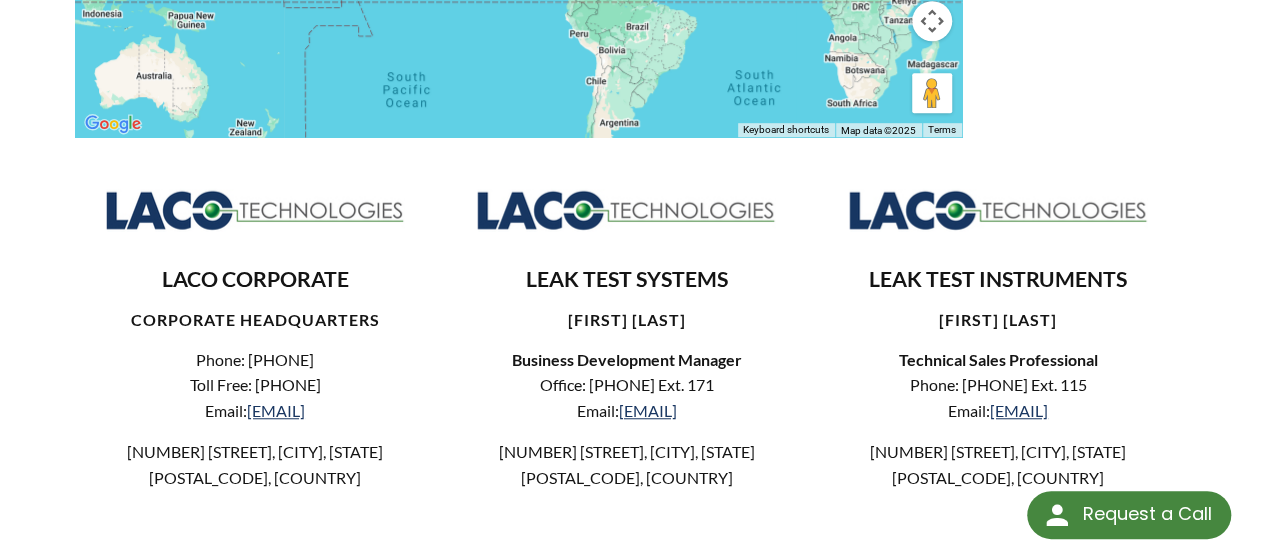 copy on "Michael Painter" 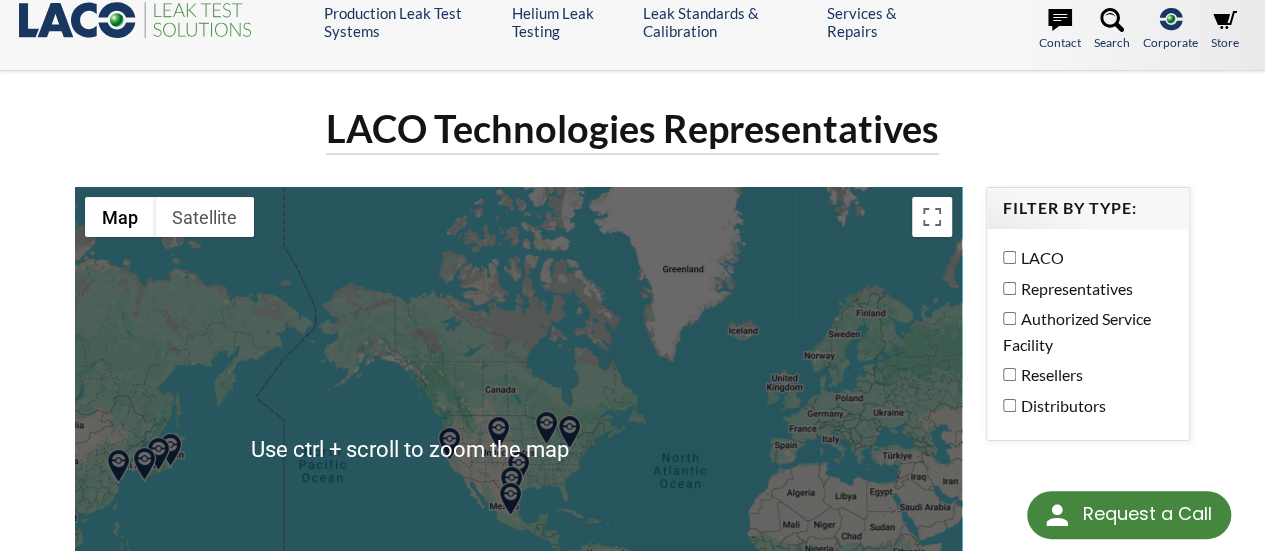 scroll, scrollTop: 0, scrollLeft: 0, axis: both 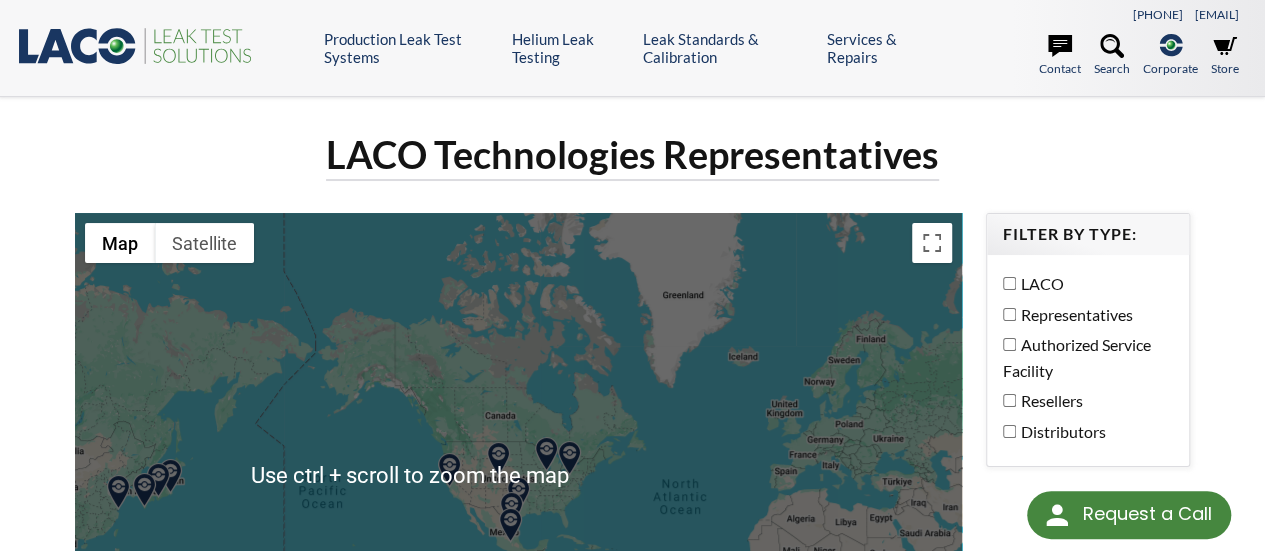 click on ".st0{fill:#193661;}
.st1{fill:url(#SVGID_1_);}
.st2{fill:#46883F;}
.st3{fill:none;stroke:#5A595A;stroke-width:2;}" at bounding box center (136, 45) 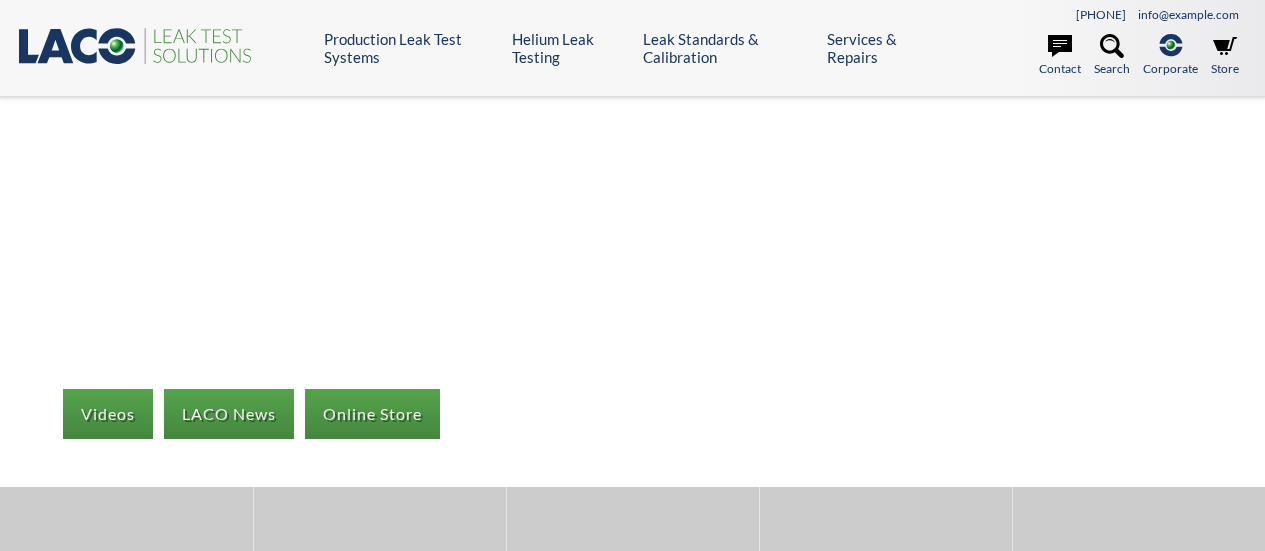 scroll, scrollTop: 0, scrollLeft: 0, axis: both 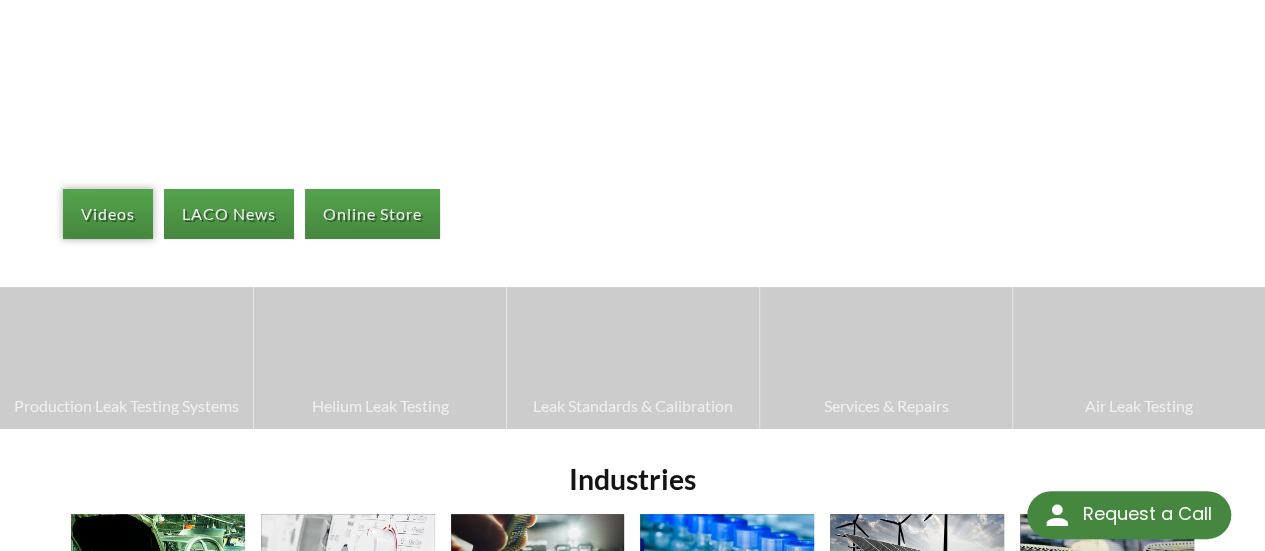 click on "Videos" at bounding box center (108, 214) 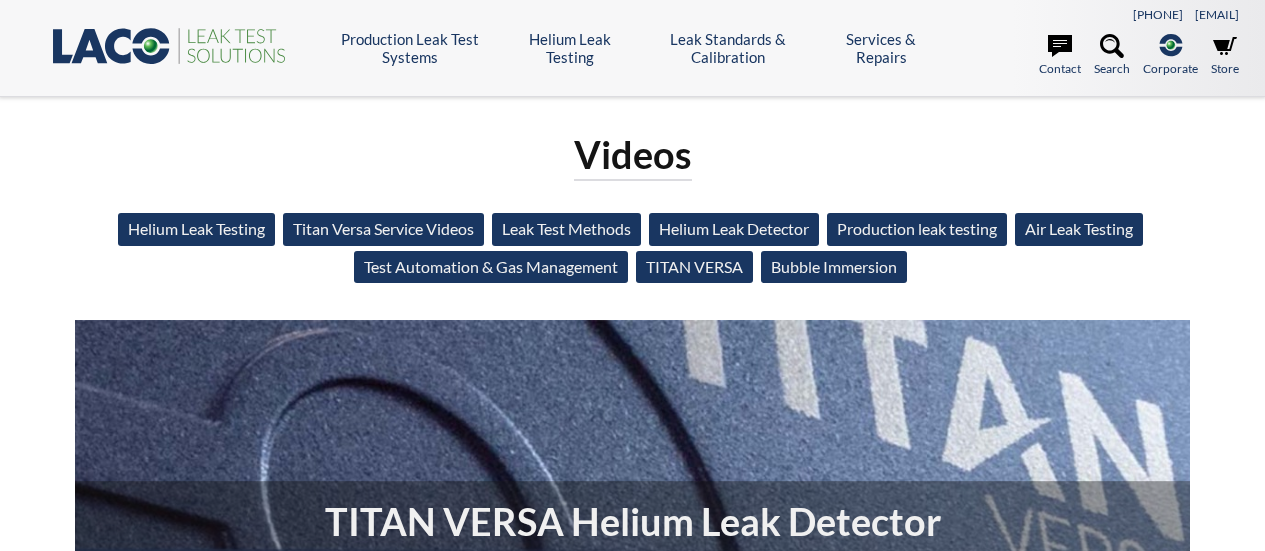 scroll, scrollTop: 0, scrollLeft: 0, axis: both 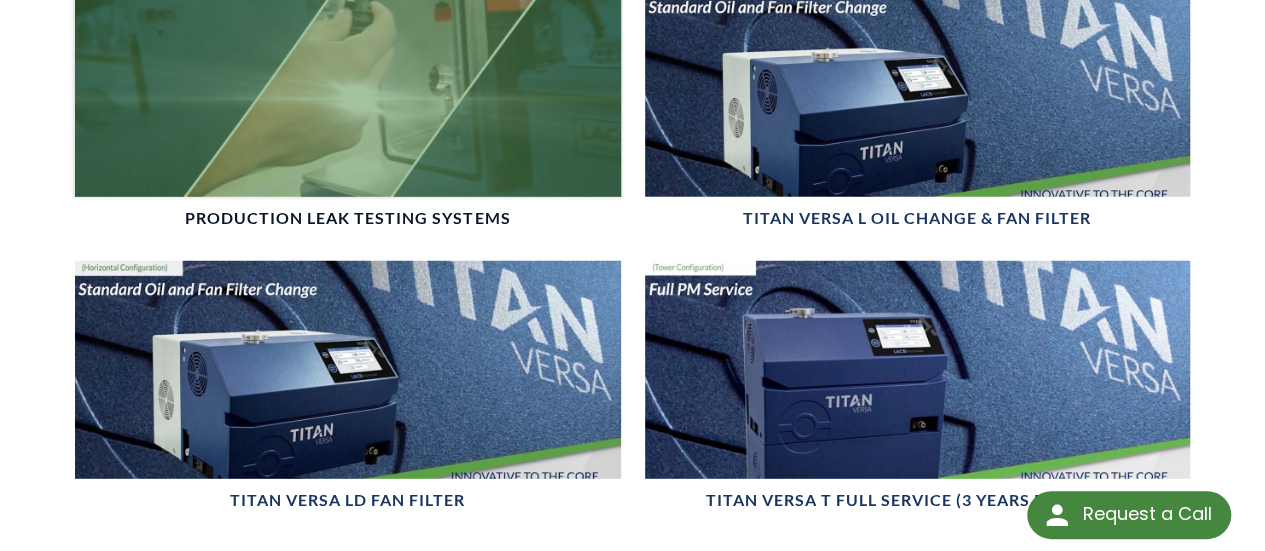 click at bounding box center (347, 88) 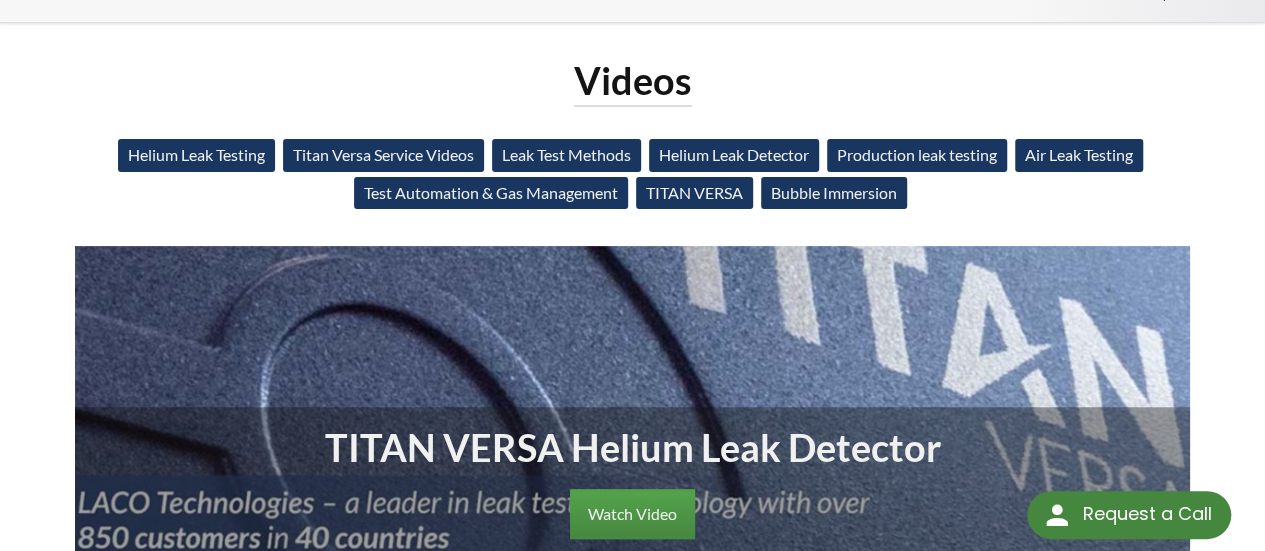 scroll, scrollTop: 70, scrollLeft: 0, axis: vertical 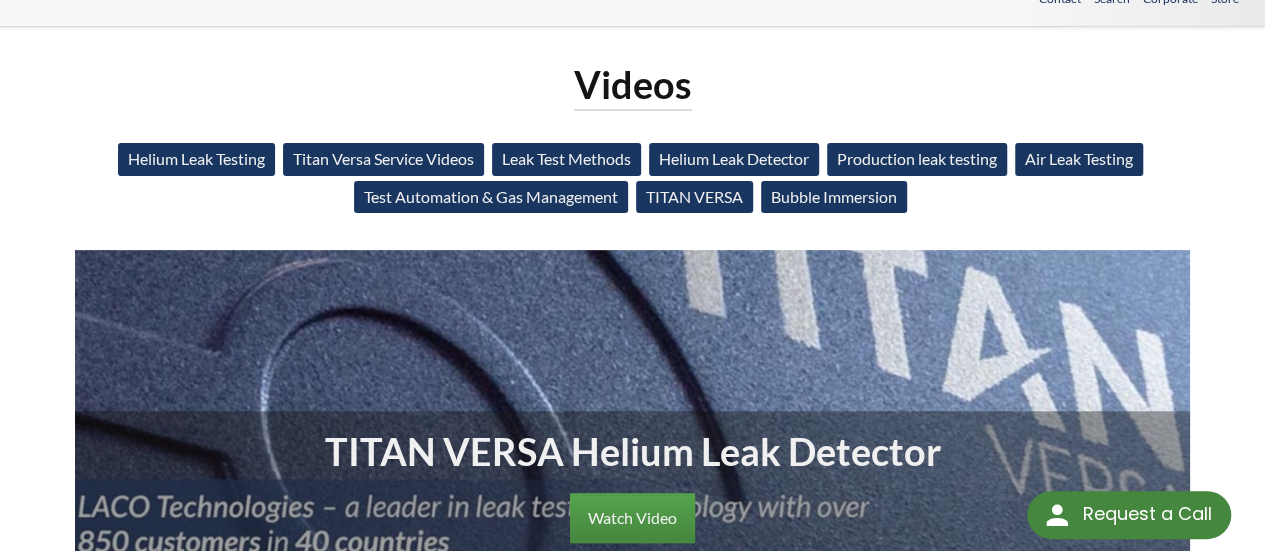 click on "Helium Leak Testing" at bounding box center (196, 159) 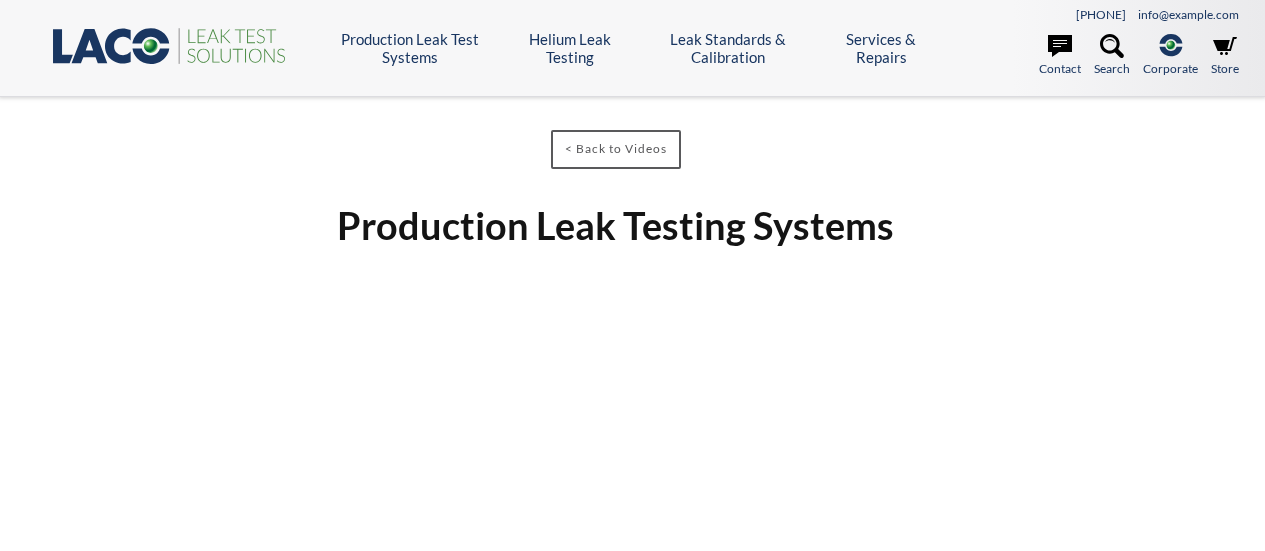 scroll, scrollTop: 0, scrollLeft: 0, axis: both 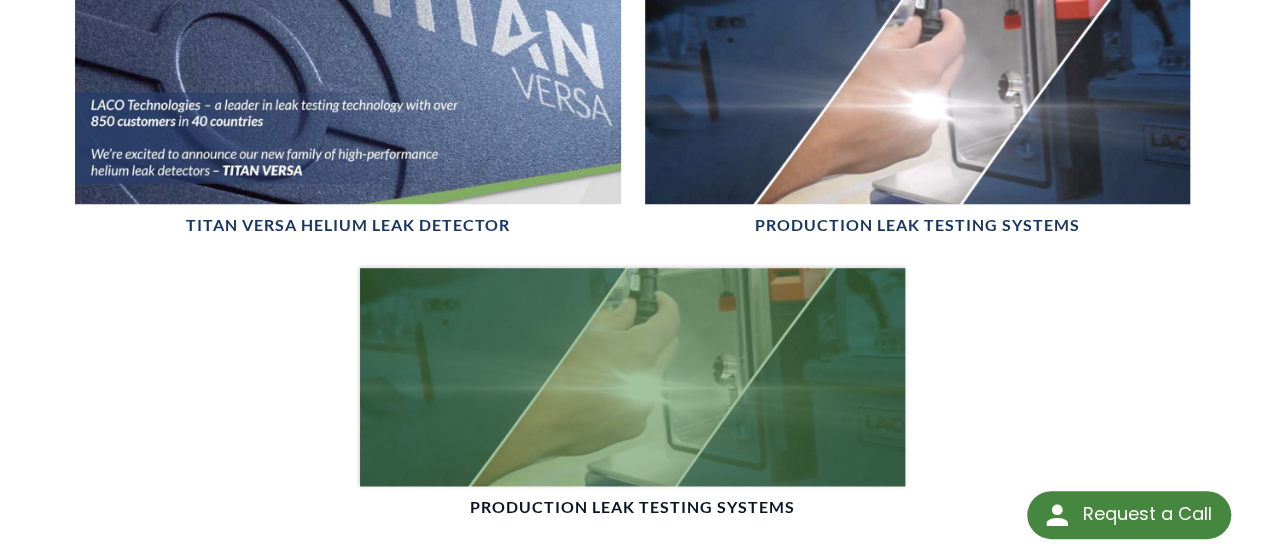 click at bounding box center [917, 95] 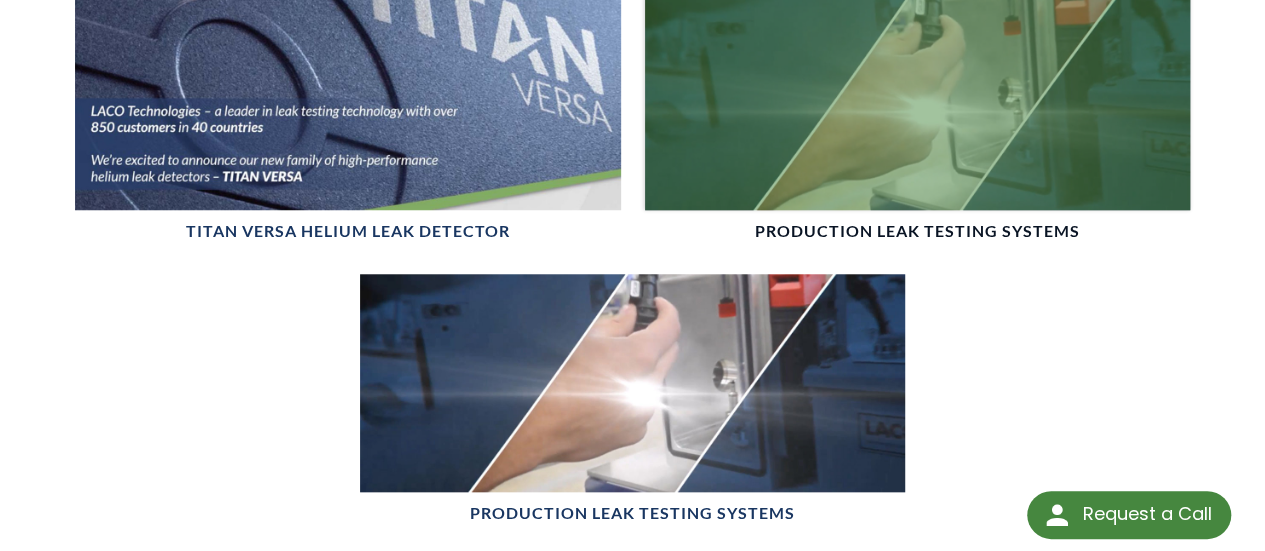 click at bounding box center [917, 101] 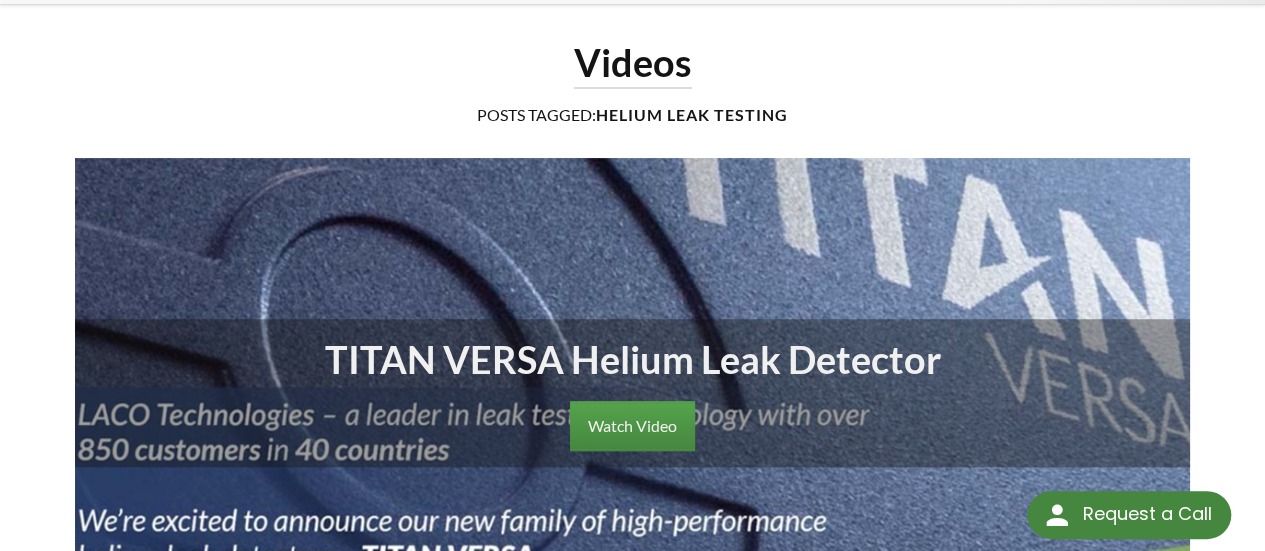 scroll, scrollTop: 0, scrollLeft: 0, axis: both 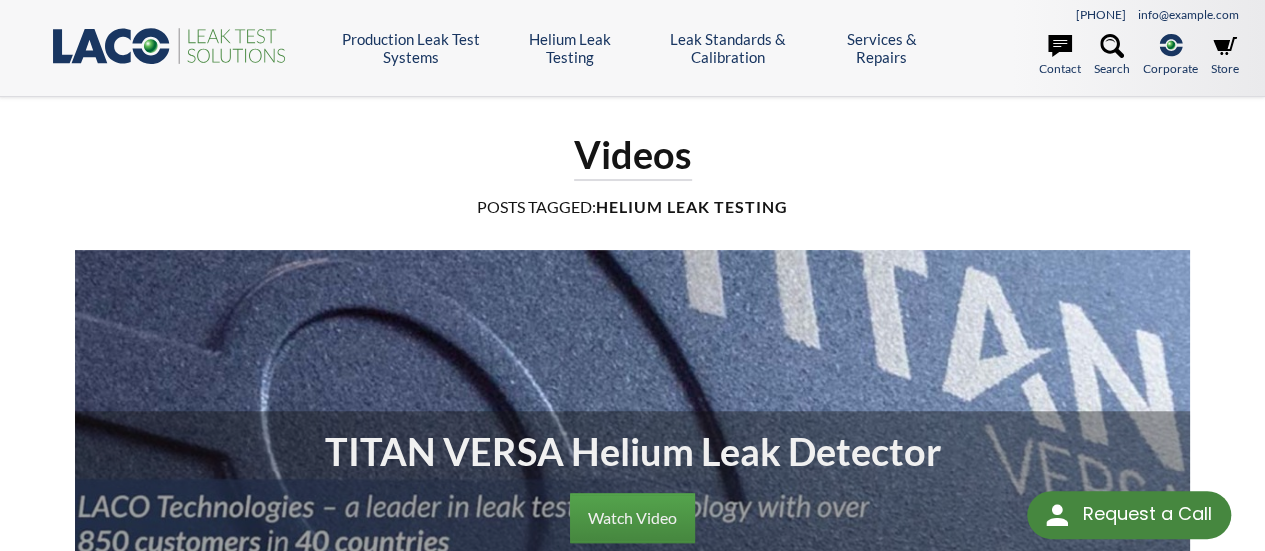 click on ".st0{fill:#193661;}
.st1{fill:url(#SVGID_1_);}
.st2{fill:#46883F;}
.st3{fill:none;stroke:#5A595A;stroke-width:2;}" at bounding box center (170, 45) 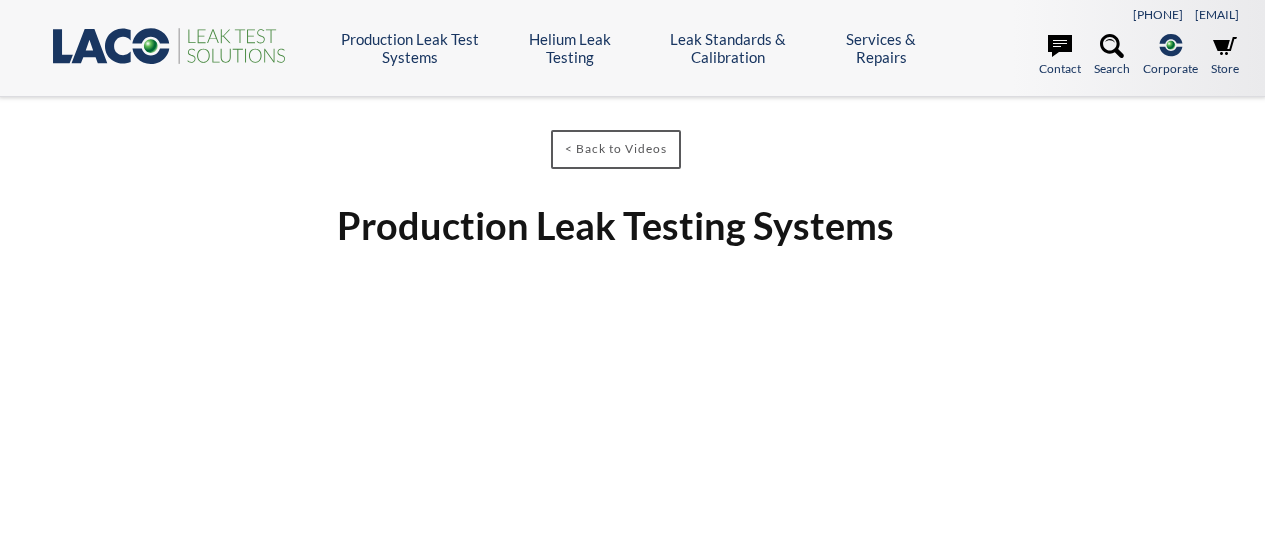 scroll, scrollTop: 0, scrollLeft: 0, axis: both 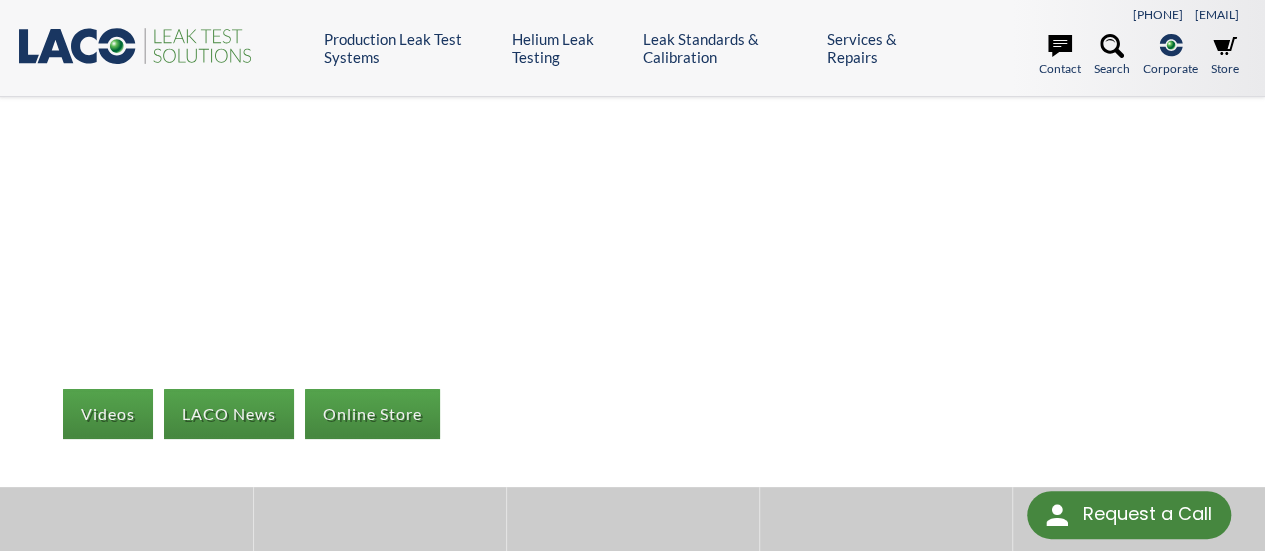 click on ".st0{fill:#193661;}
.st1{fill:url(#SVGID_1_);}
.st2{fill:#46883F;}
.st3{fill:none;stroke:#5A595A;stroke-width:2;}" at bounding box center (136, 45) 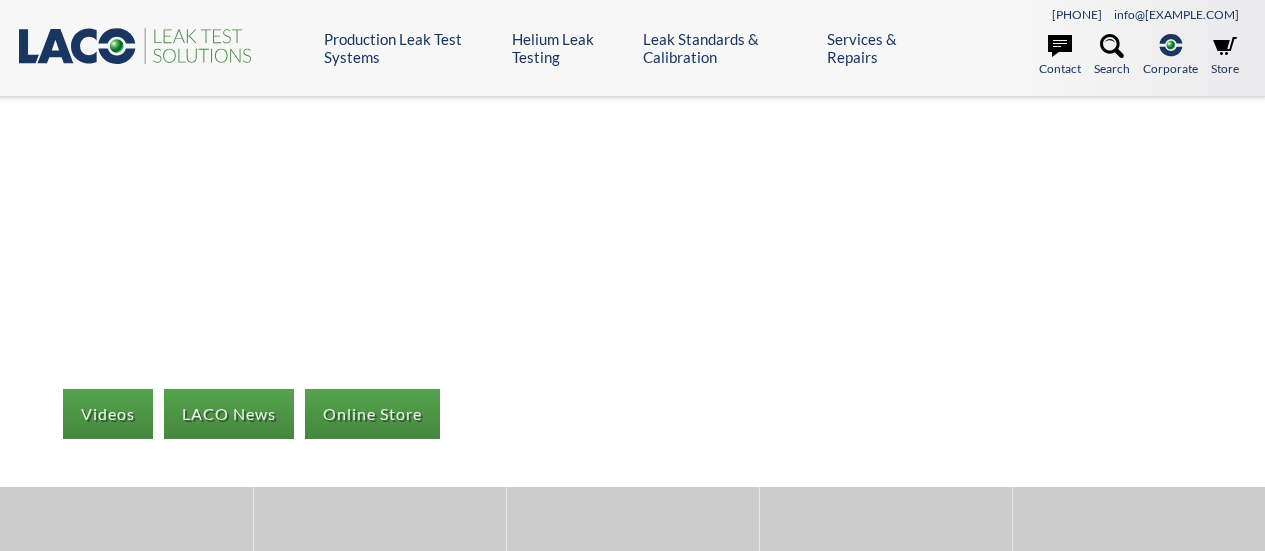 scroll, scrollTop: 0, scrollLeft: 0, axis: both 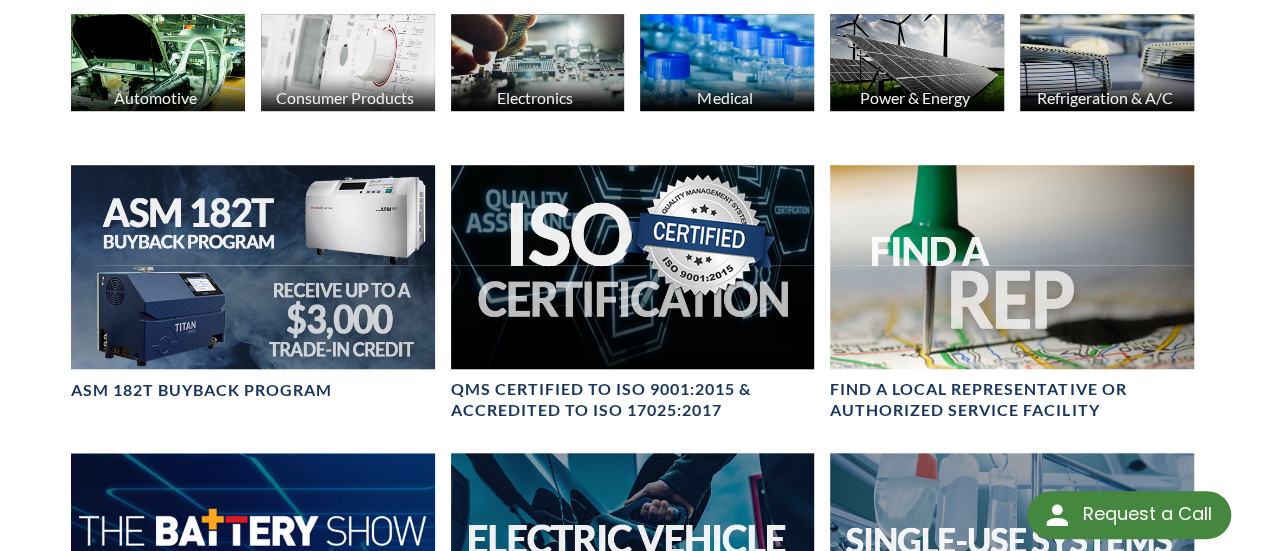click at bounding box center [158, 62] 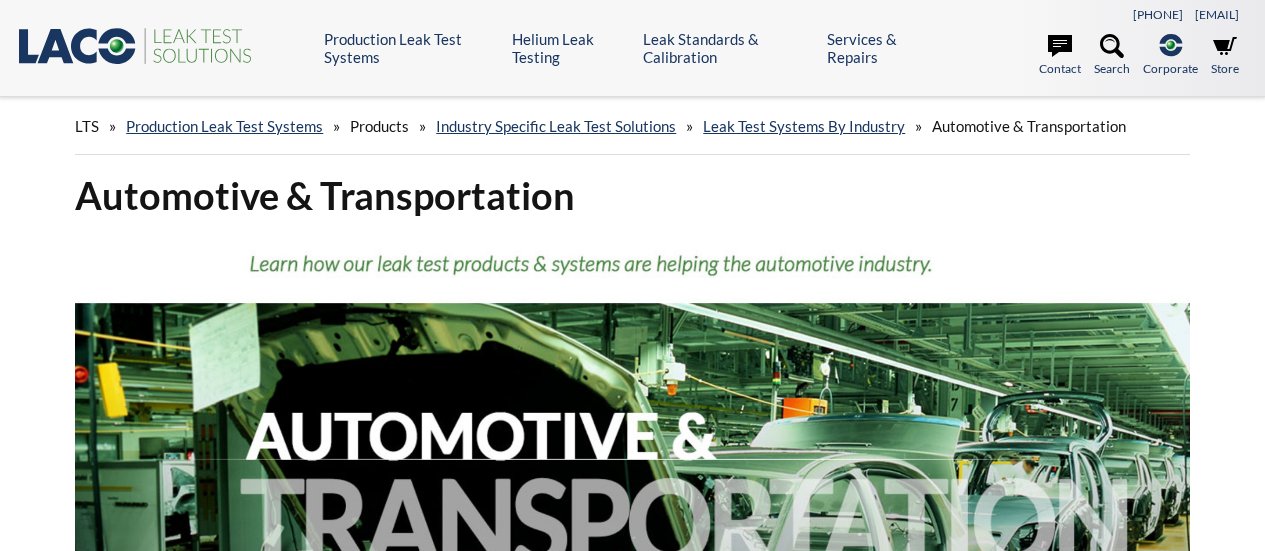 scroll, scrollTop: 0, scrollLeft: 0, axis: both 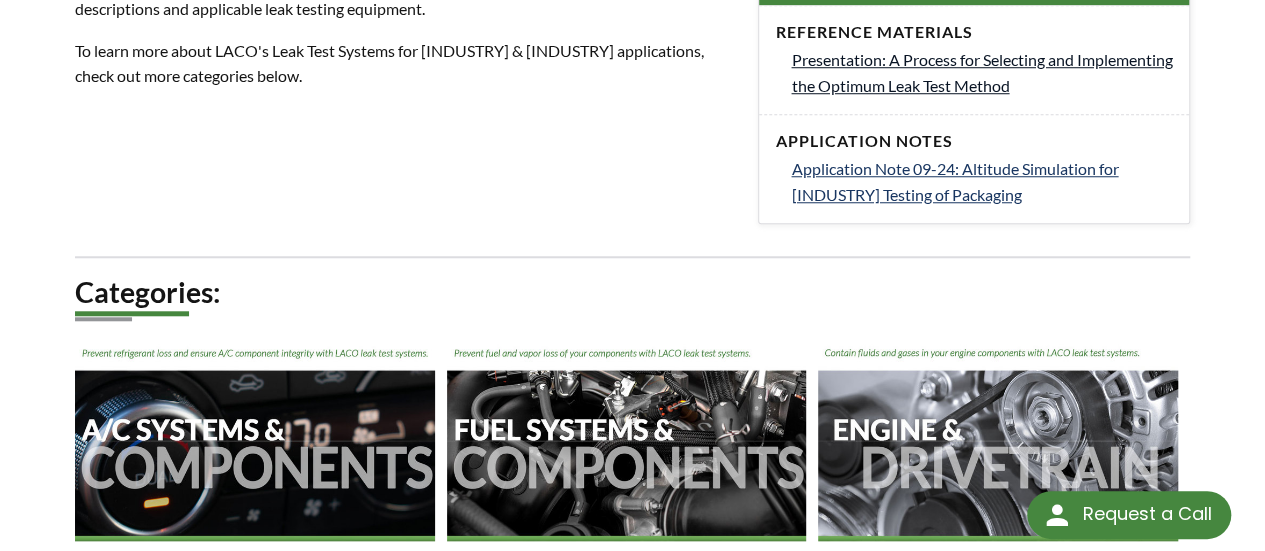 click on "Presentation: A Process for Selecting and Implementing the Optimum Leak Test Method" at bounding box center (981, 72) 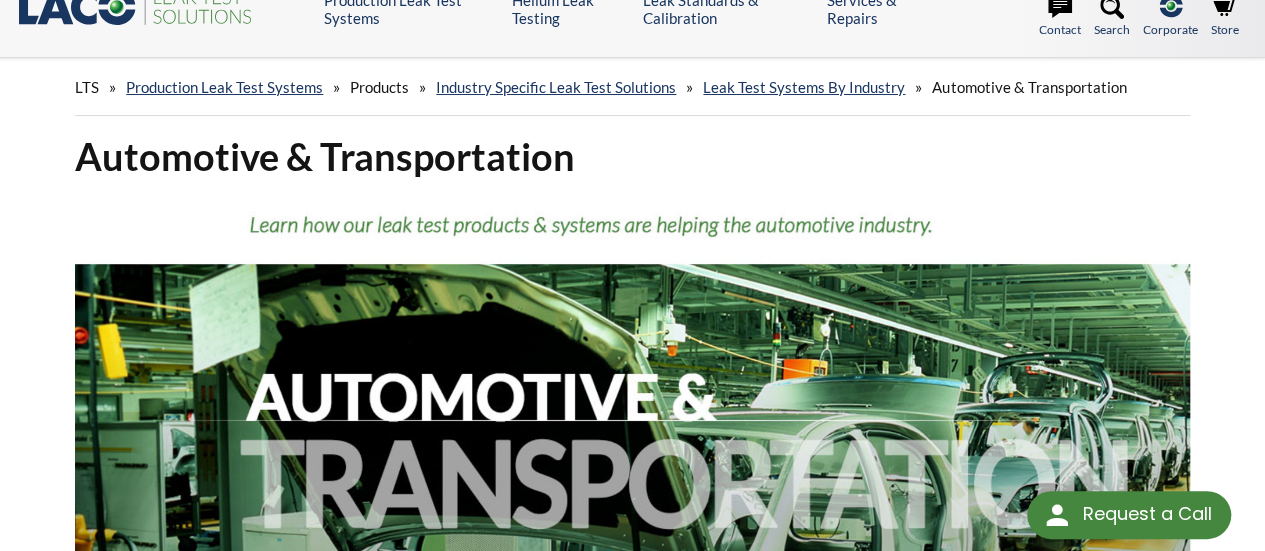 scroll, scrollTop: 0, scrollLeft: 0, axis: both 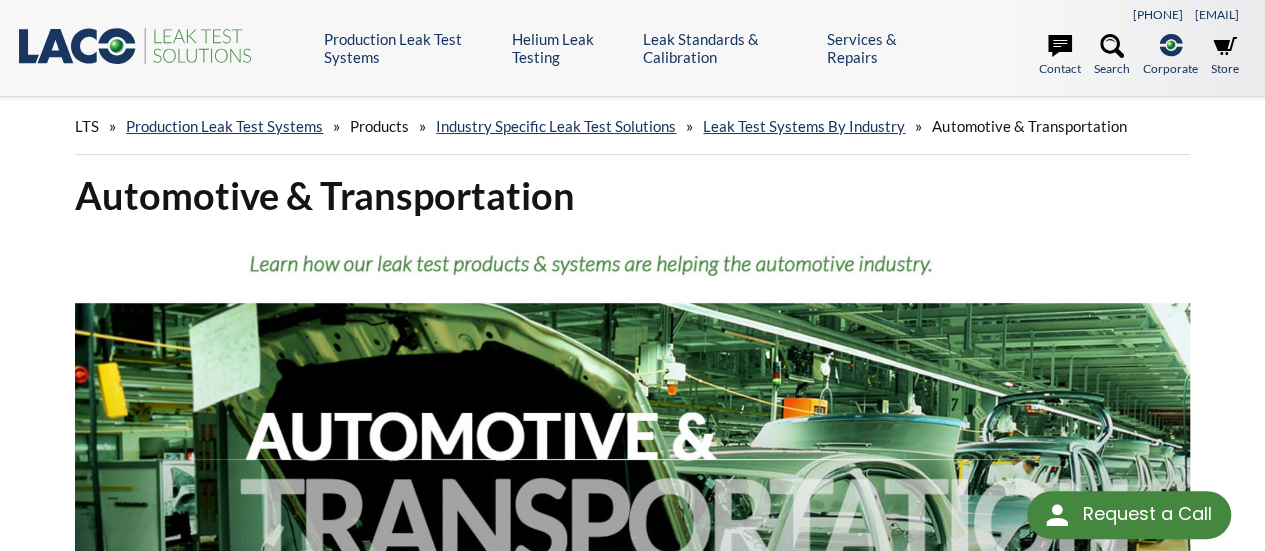 click at bounding box center (56, 46) 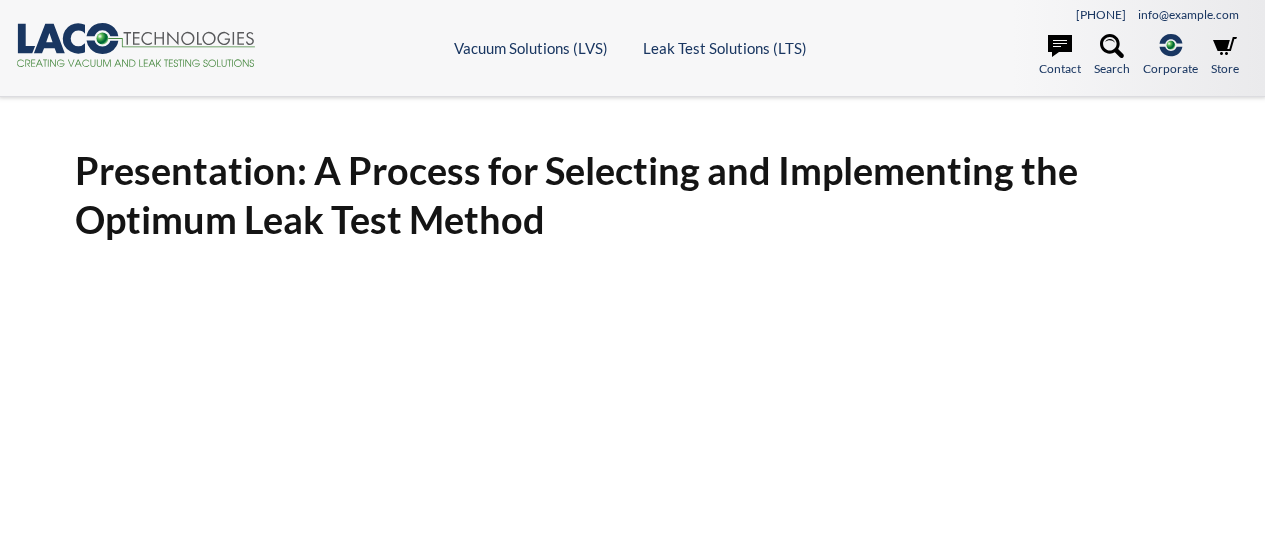 scroll, scrollTop: 0, scrollLeft: 0, axis: both 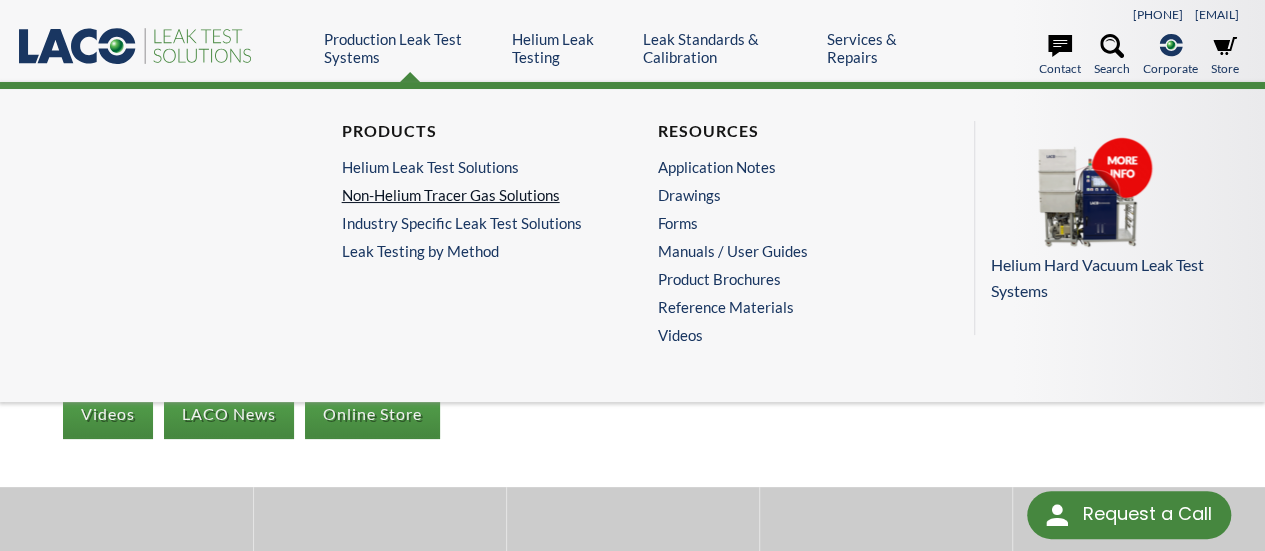 click on "Non-Helium Tracer Gas Solutions" at bounding box center (470, 195) 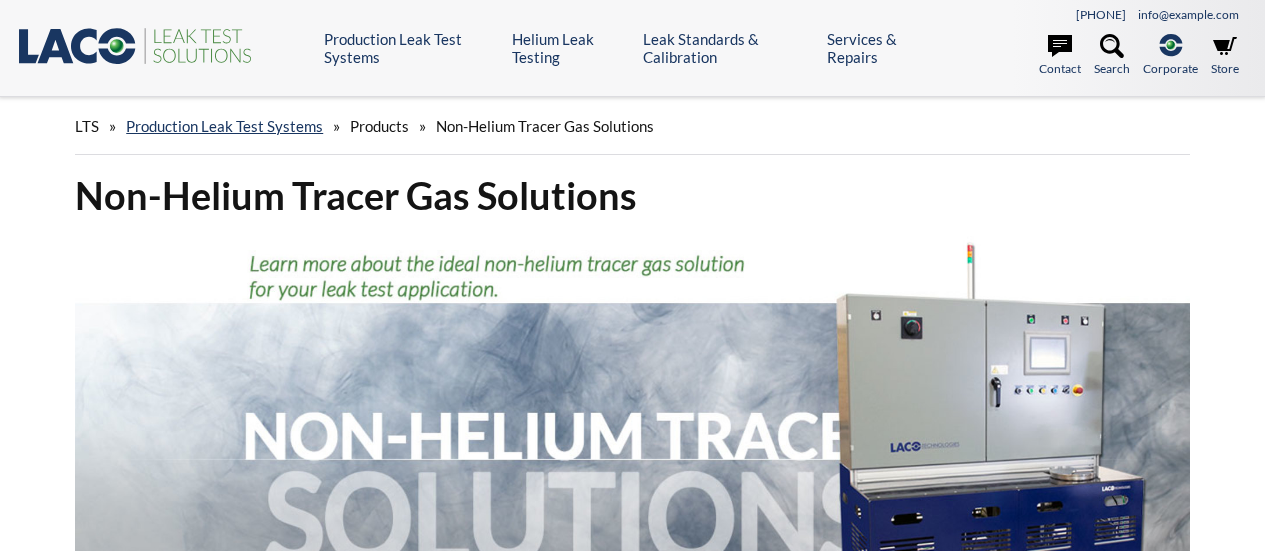 scroll, scrollTop: 0, scrollLeft: 0, axis: both 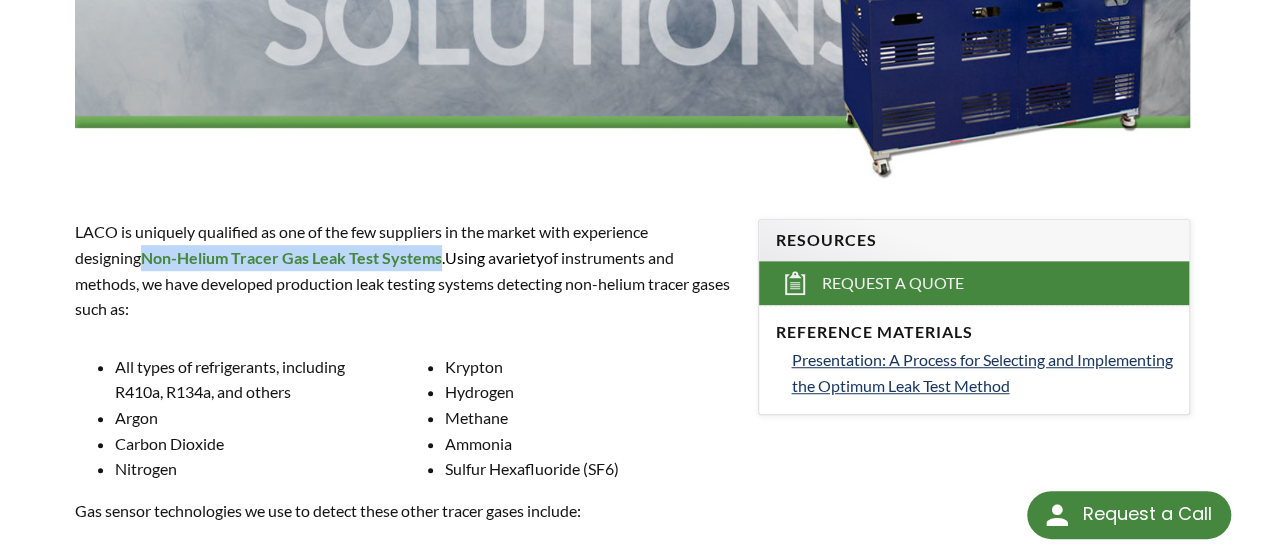 drag, startPoint x: 371, startPoint y: 255, endPoint x: 68, endPoint y: 251, distance: 303.0264 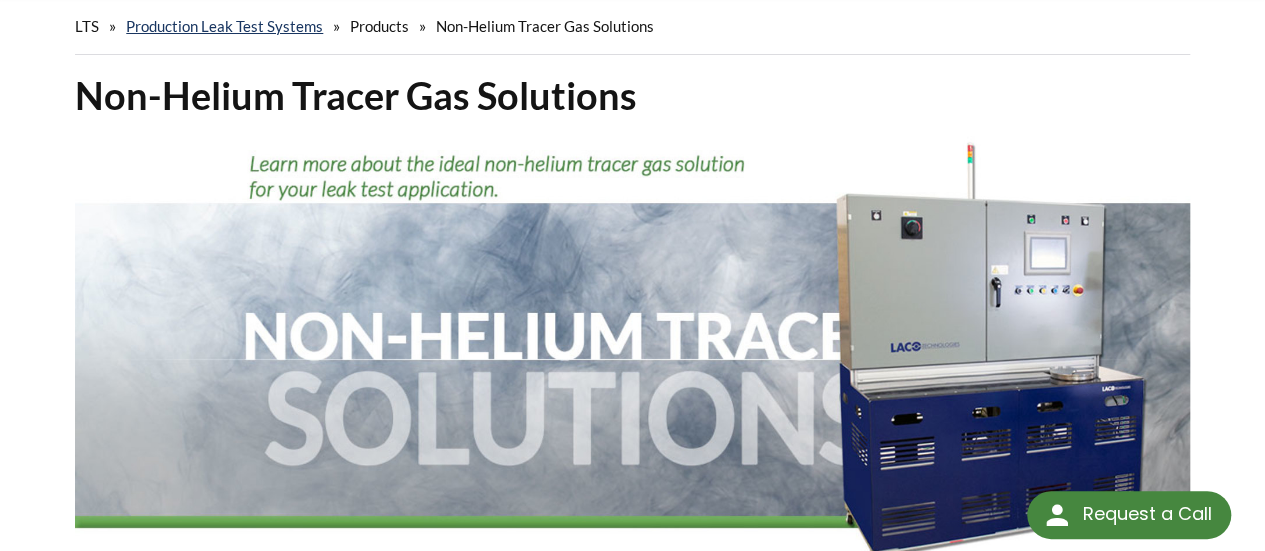 scroll, scrollTop: 0, scrollLeft: 0, axis: both 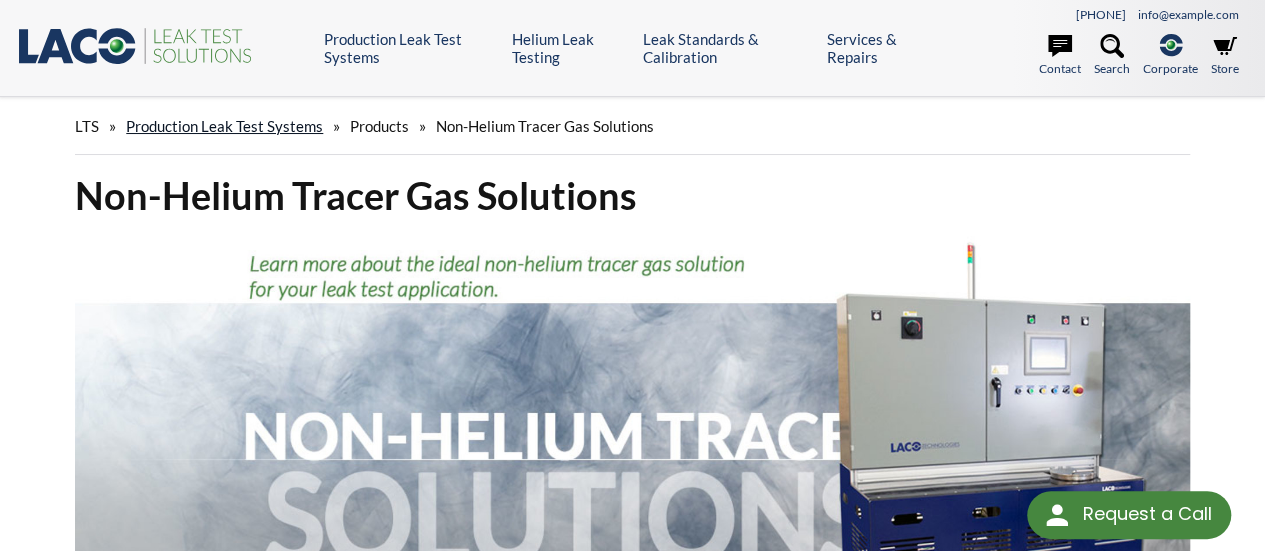 click on "Production Leak Test Systems" at bounding box center (224, 126) 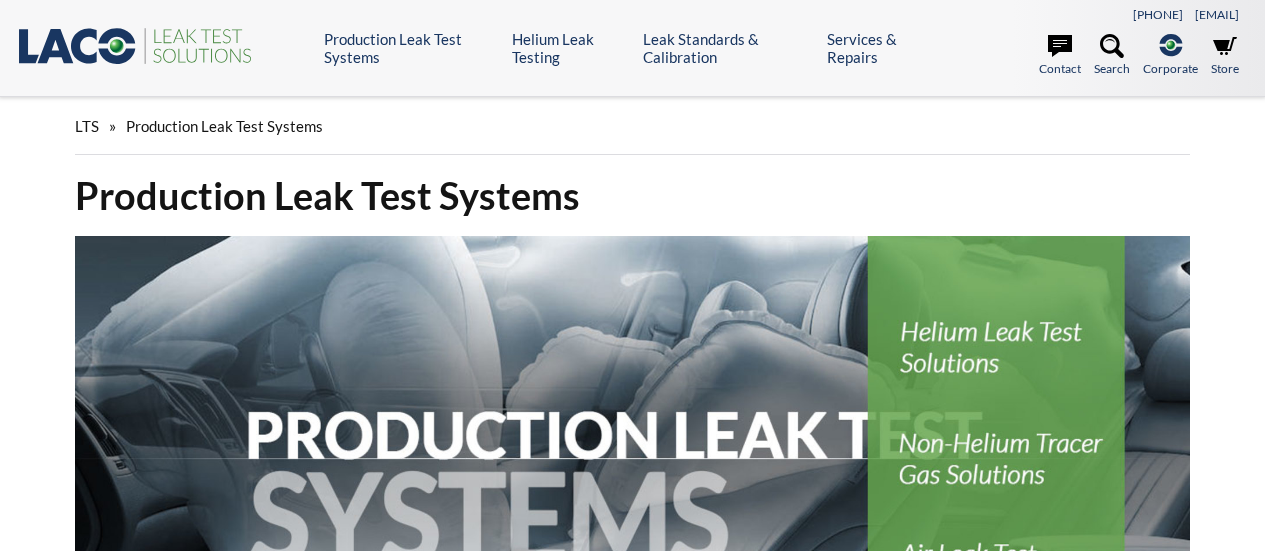 scroll, scrollTop: 0, scrollLeft: 0, axis: both 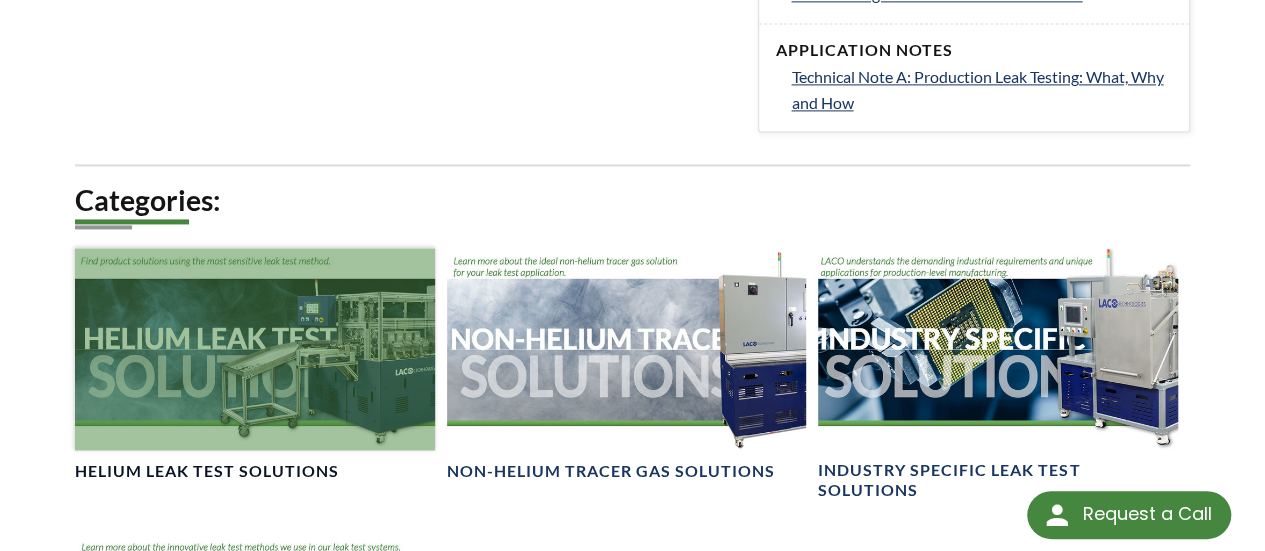 click at bounding box center [254, 349] 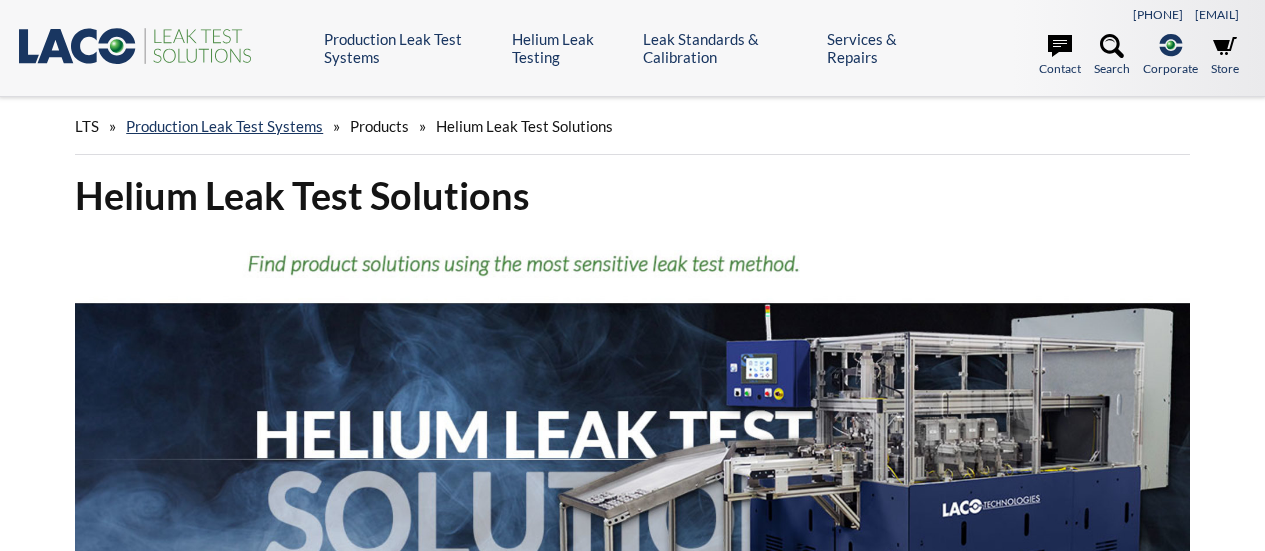 scroll, scrollTop: 0, scrollLeft: 0, axis: both 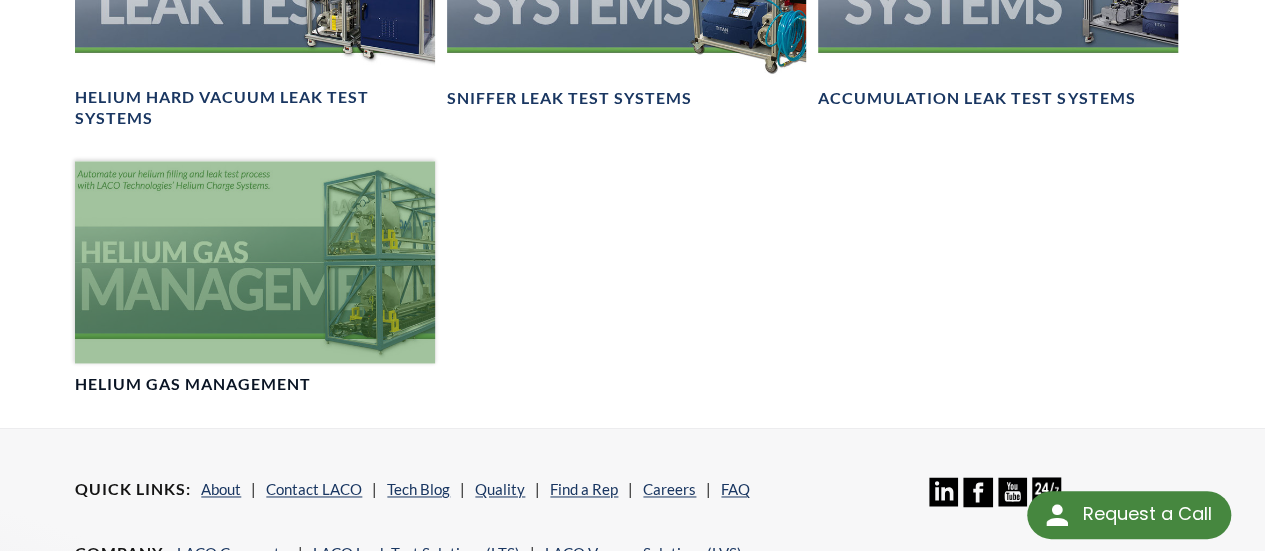 click at bounding box center (254, 262) 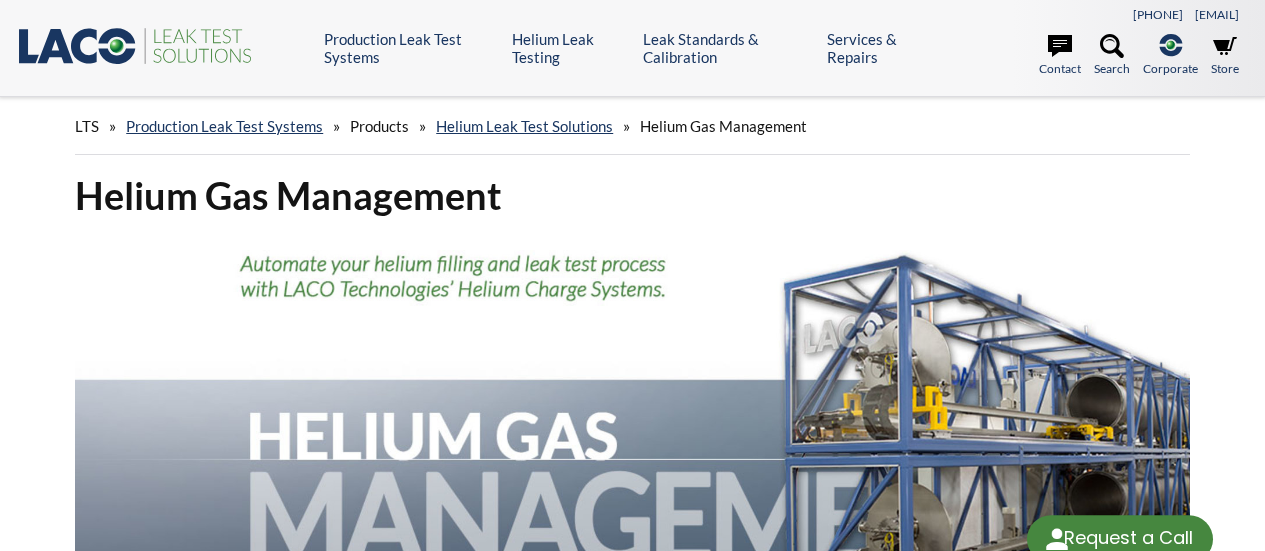 scroll, scrollTop: 0, scrollLeft: 0, axis: both 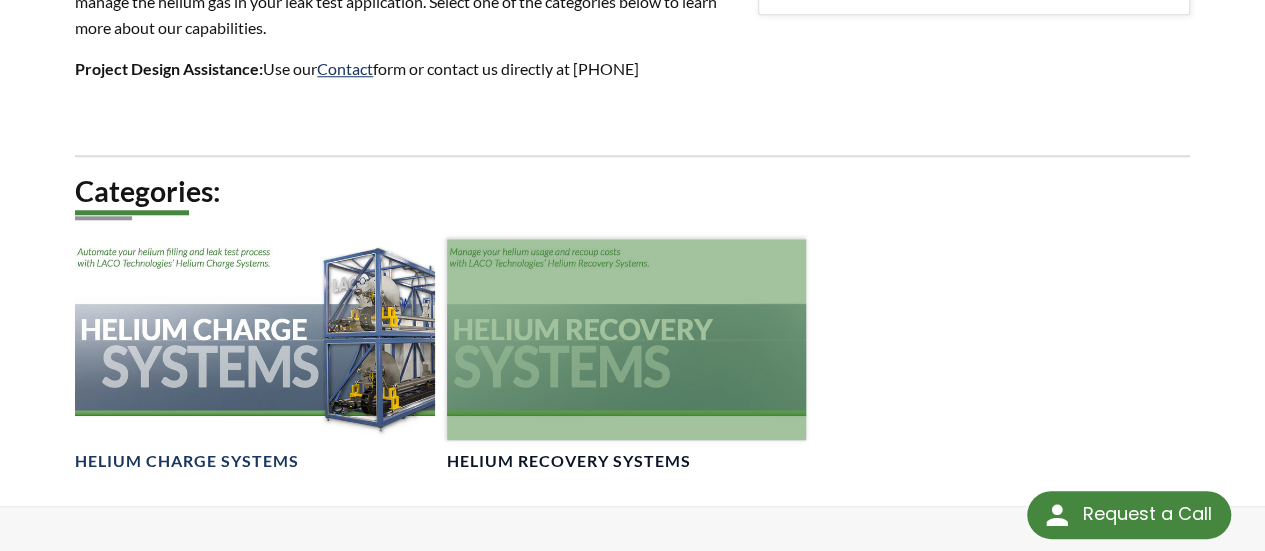 click at bounding box center [626, 340] 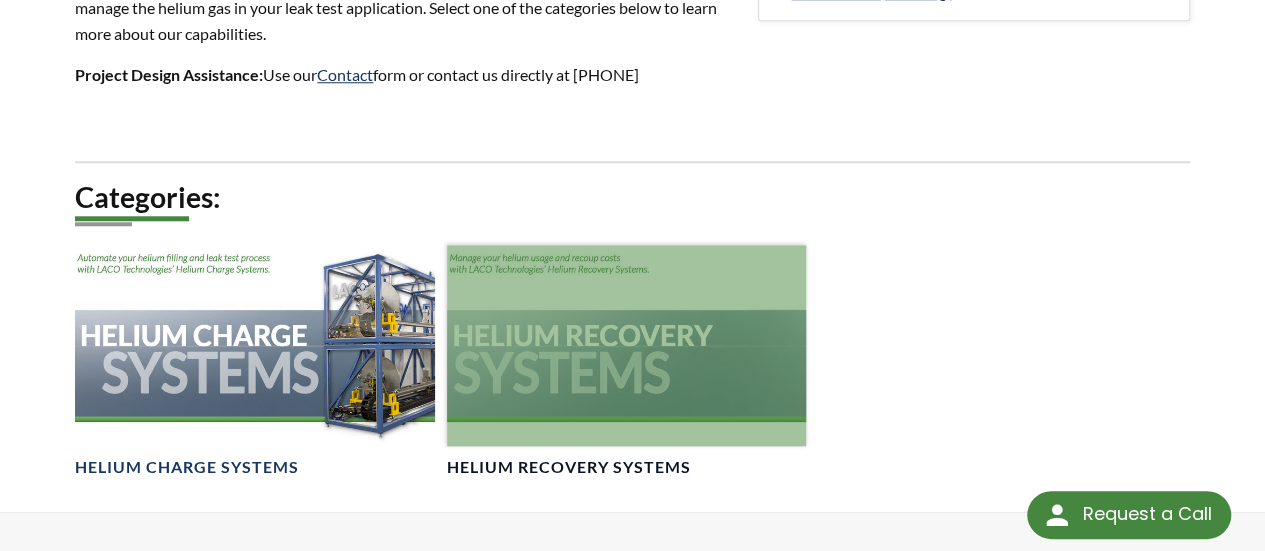 scroll, scrollTop: 794, scrollLeft: 0, axis: vertical 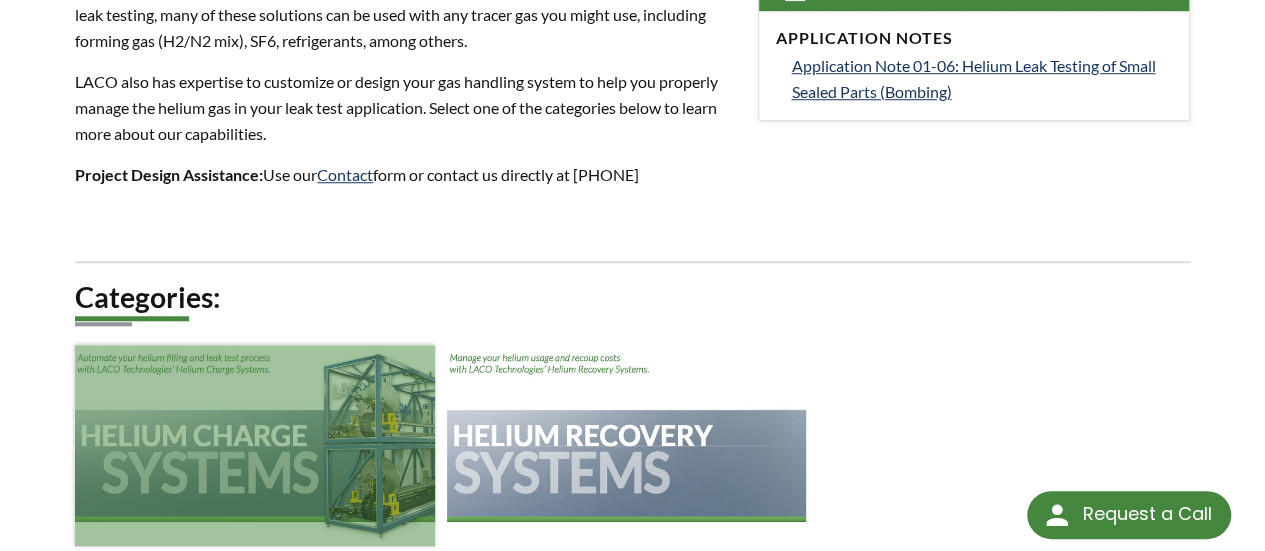 click at bounding box center [254, 446] 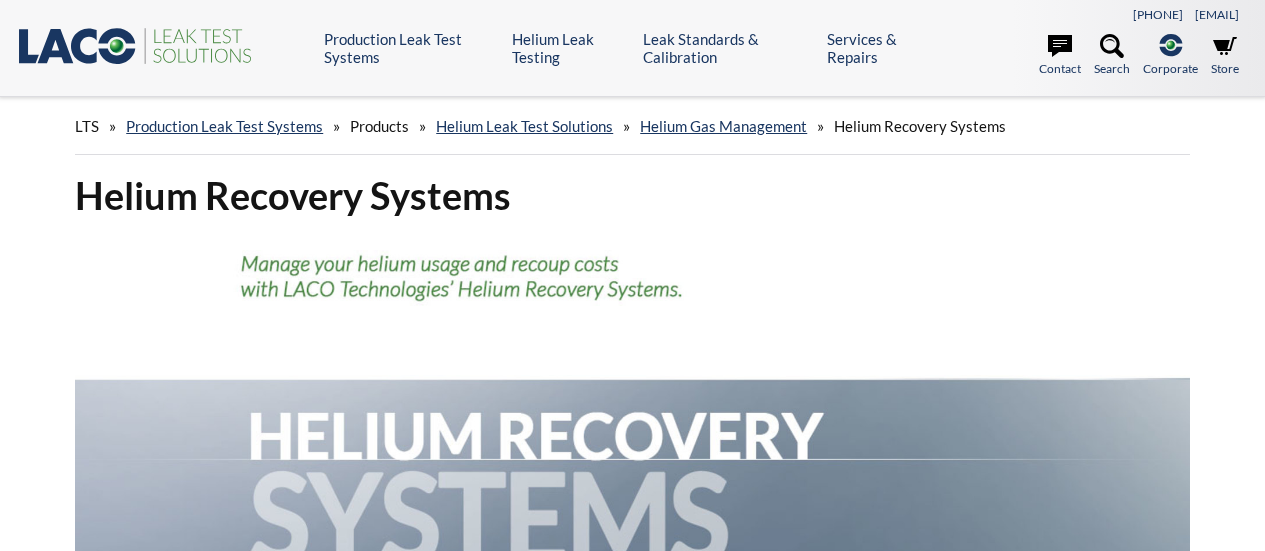 scroll, scrollTop: 0, scrollLeft: 0, axis: both 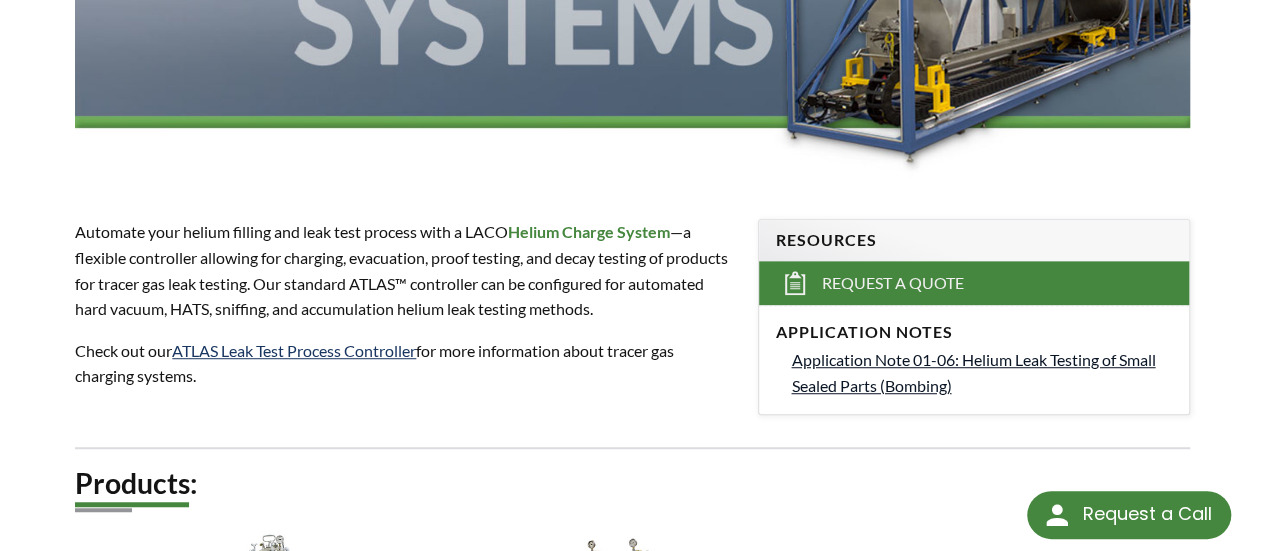 click on "Application Note 01-06: Helium Leak Testing of Small Sealed Parts (Bombing)" at bounding box center [973, 372] 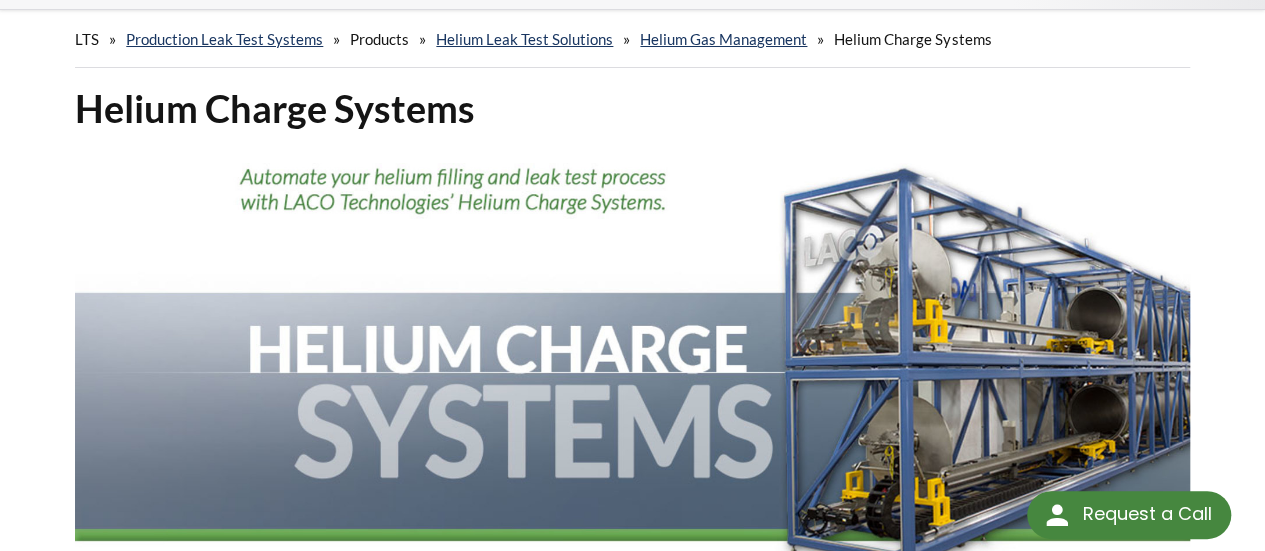scroll, scrollTop: 0, scrollLeft: 0, axis: both 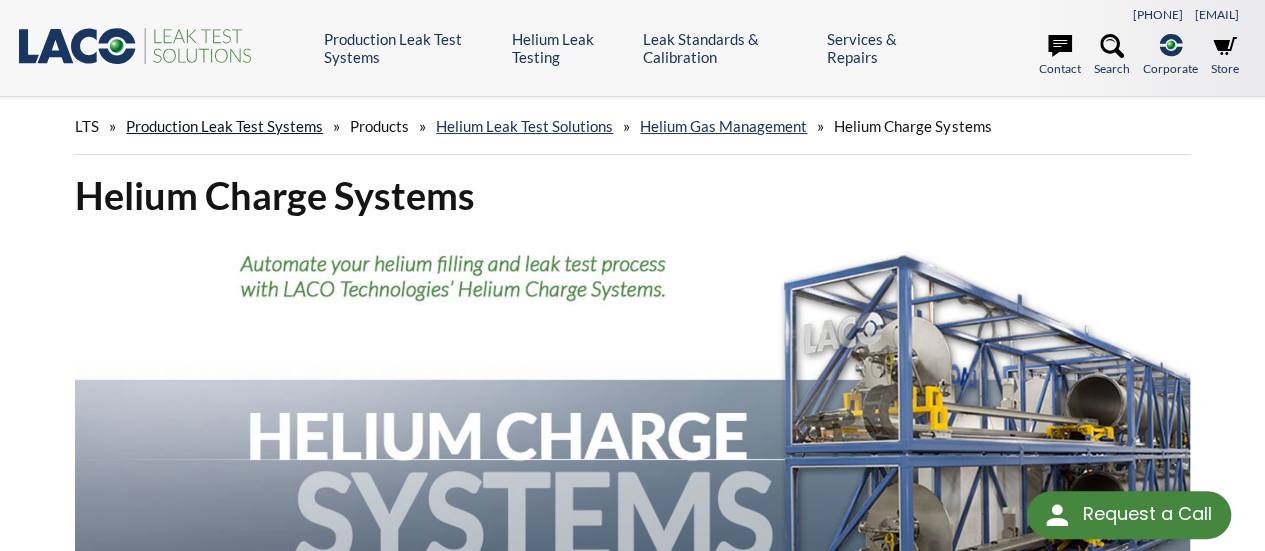 click on "Production Leak Test Systems" at bounding box center [224, 126] 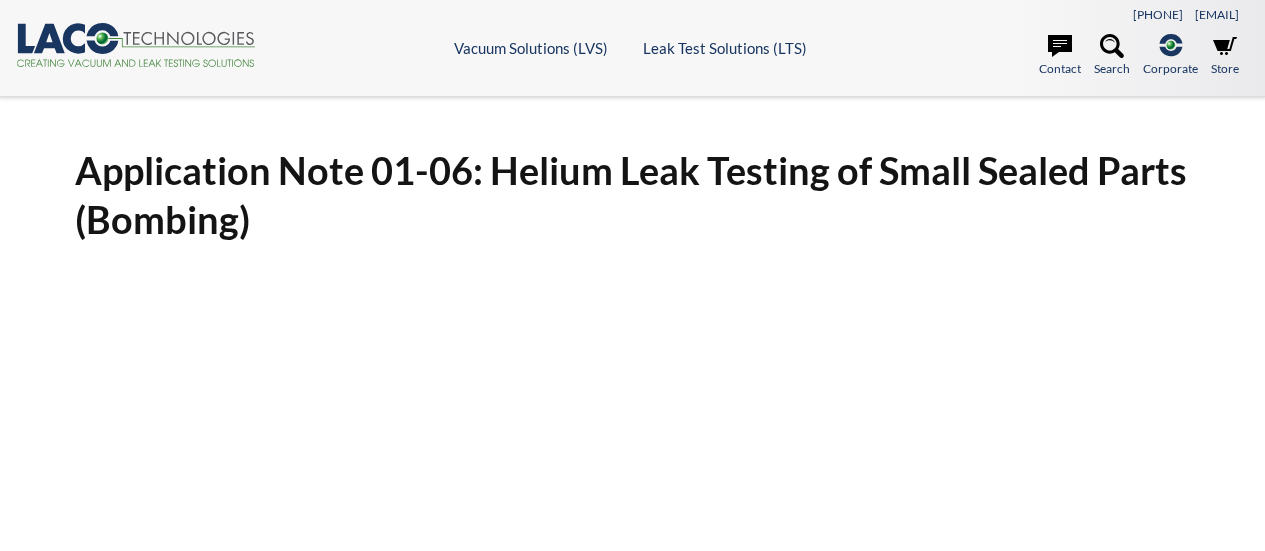 scroll, scrollTop: 0, scrollLeft: 0, axis: both 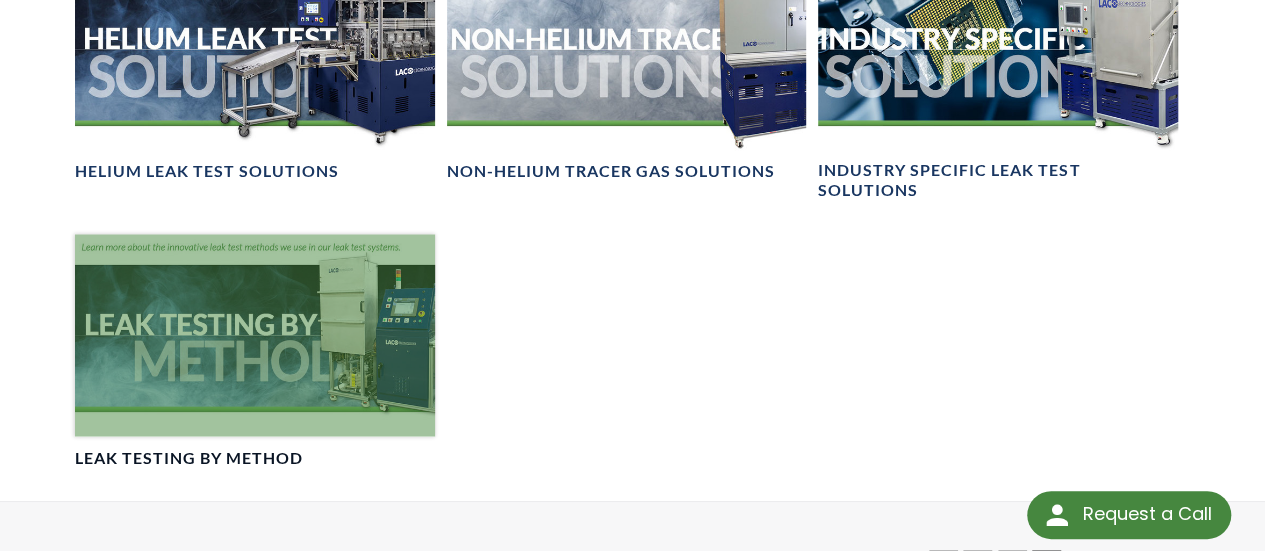 click at bounding box center [254, 335] 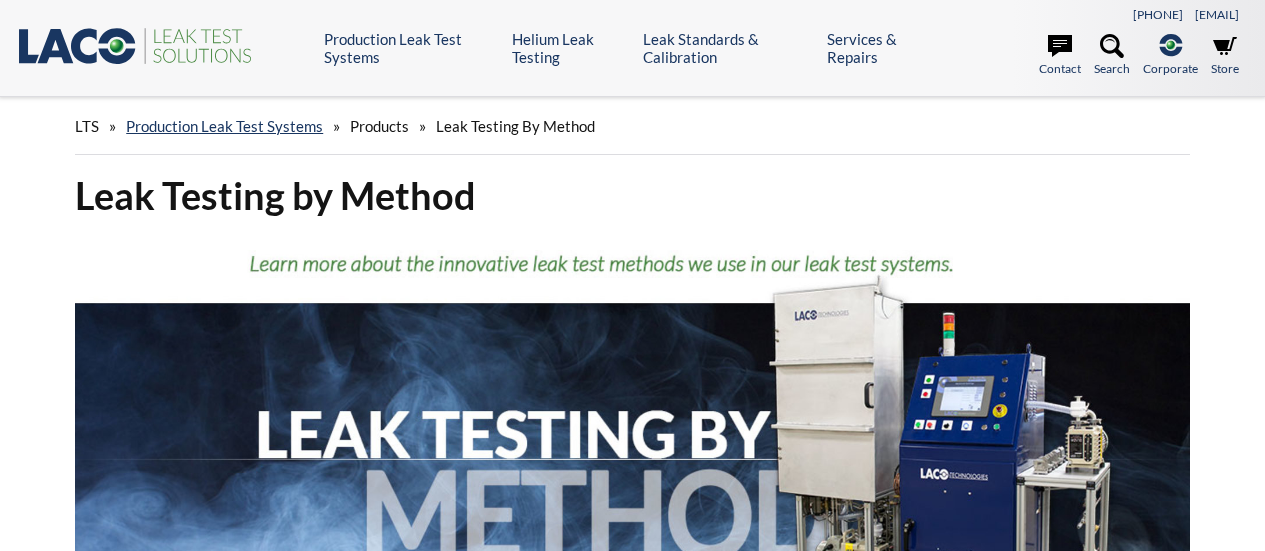 scroll, scrollTop: 0, scrollLeft: 0, axis: both 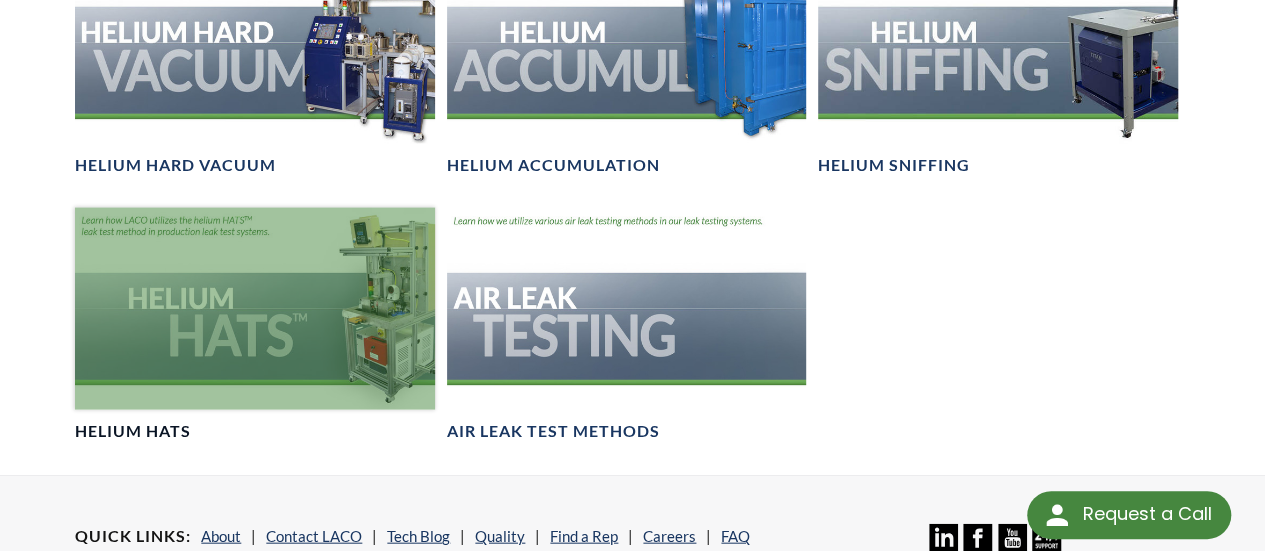 click at bounding box center [254, 309] 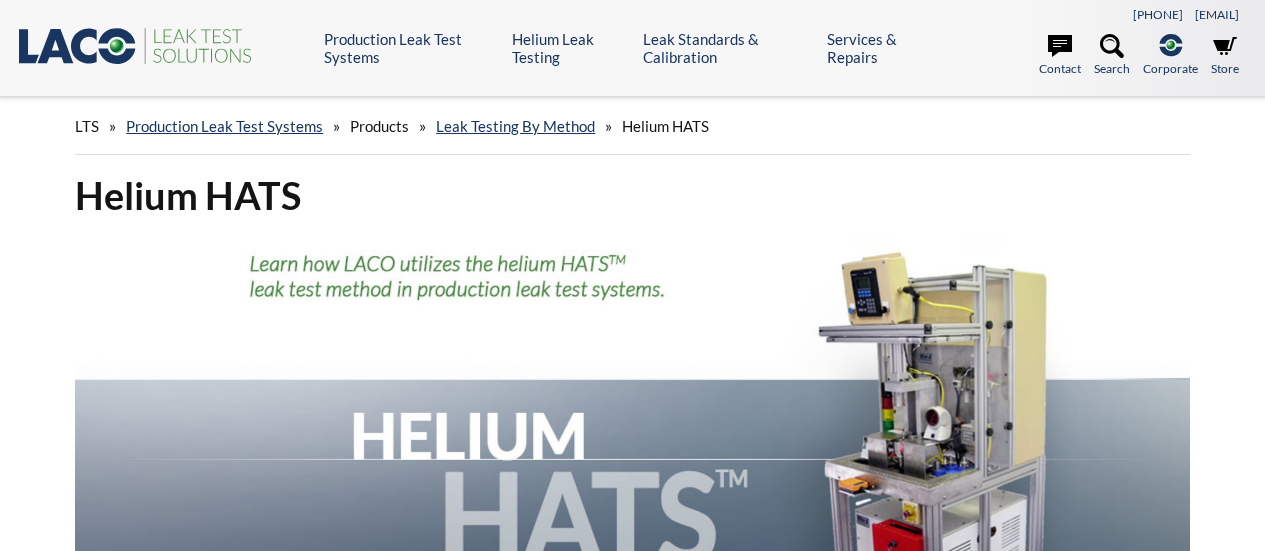 scroll, scrollTop: 0, scrollLeft: 0, axis: both 